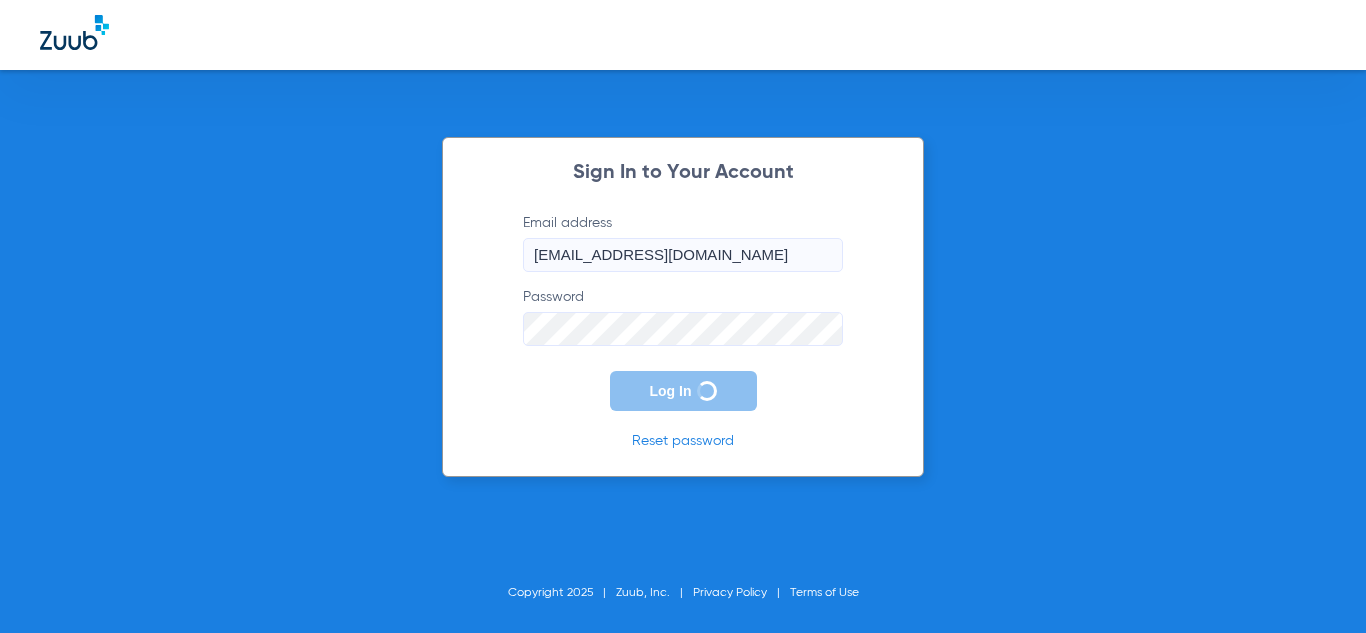 scroll, scrollTop: 0, scrollLeft: 0, axis: both 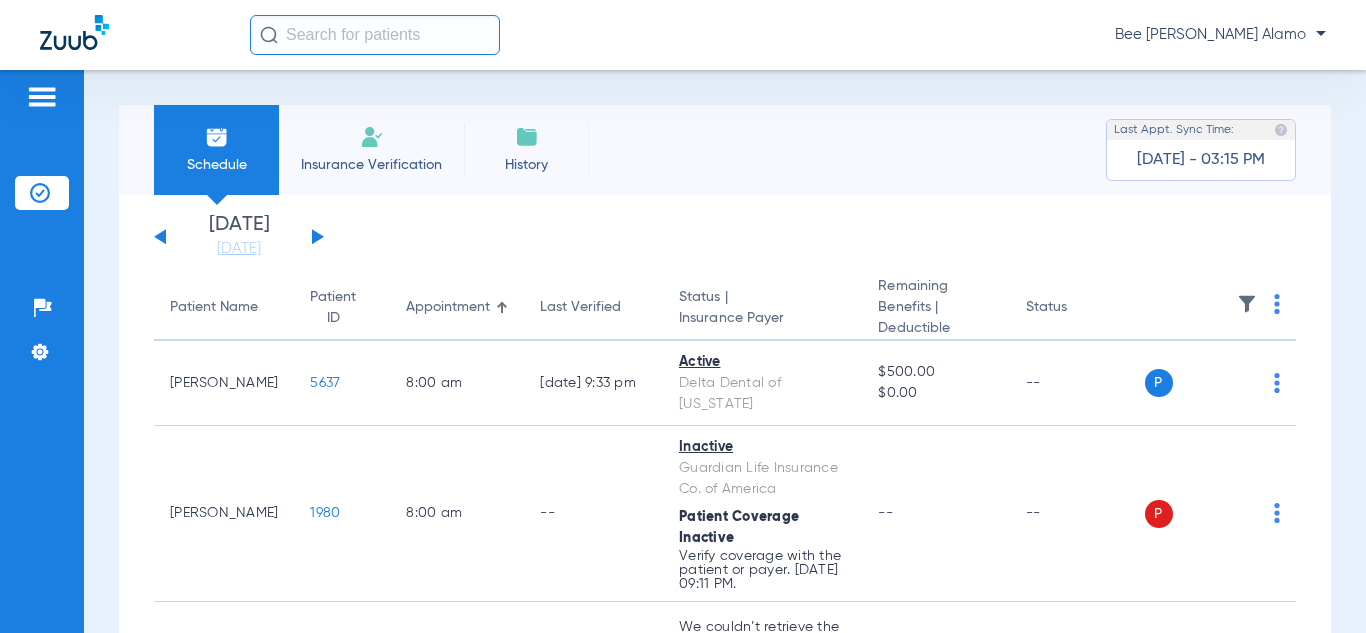 click on "Bee [PERSON_NAME] Alamo" 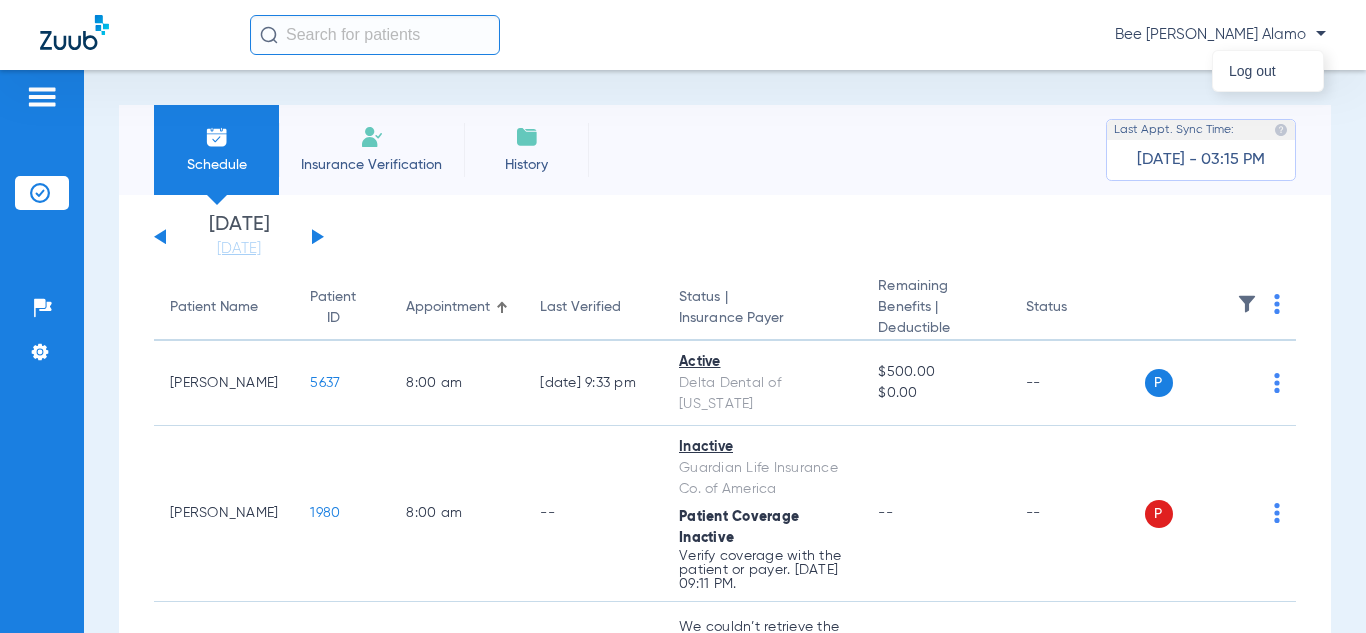 click at bounding box center (683, 316) 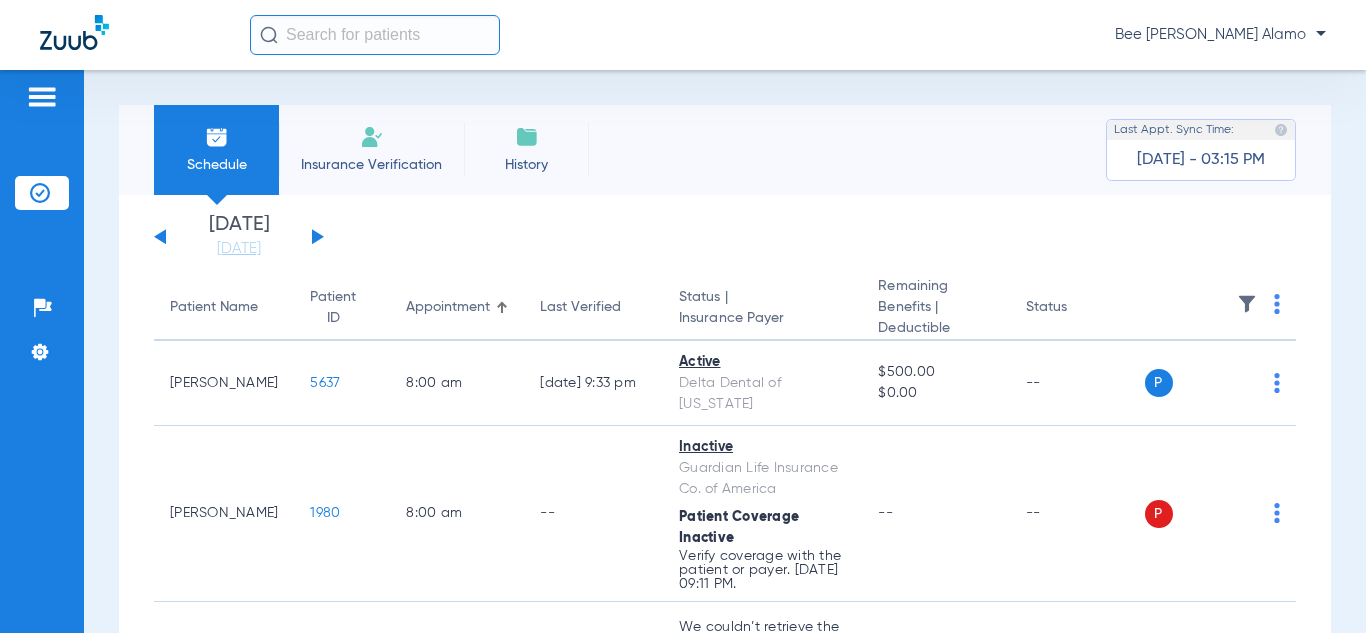 click on "Bee [PERSON_NAME] Alamo" 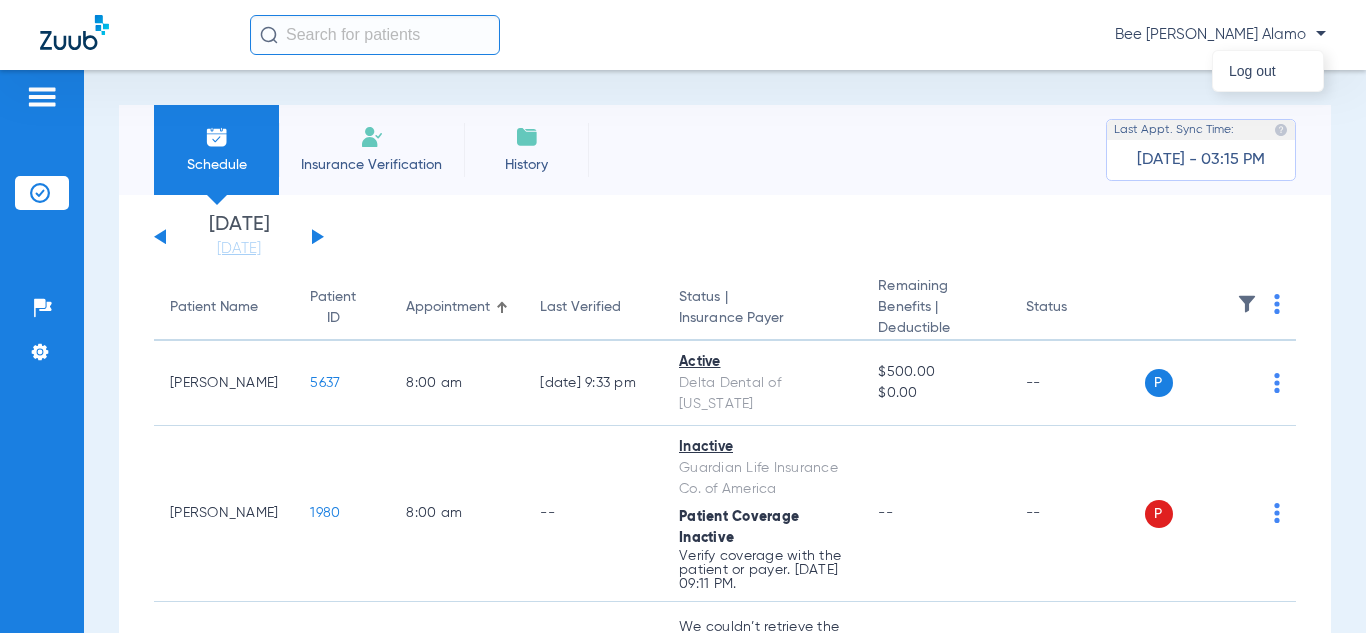 drag, startPoint x: 1365, startPoint y: 171, endPoint x: 1344, endPoint y: 148, distance: 31.144823 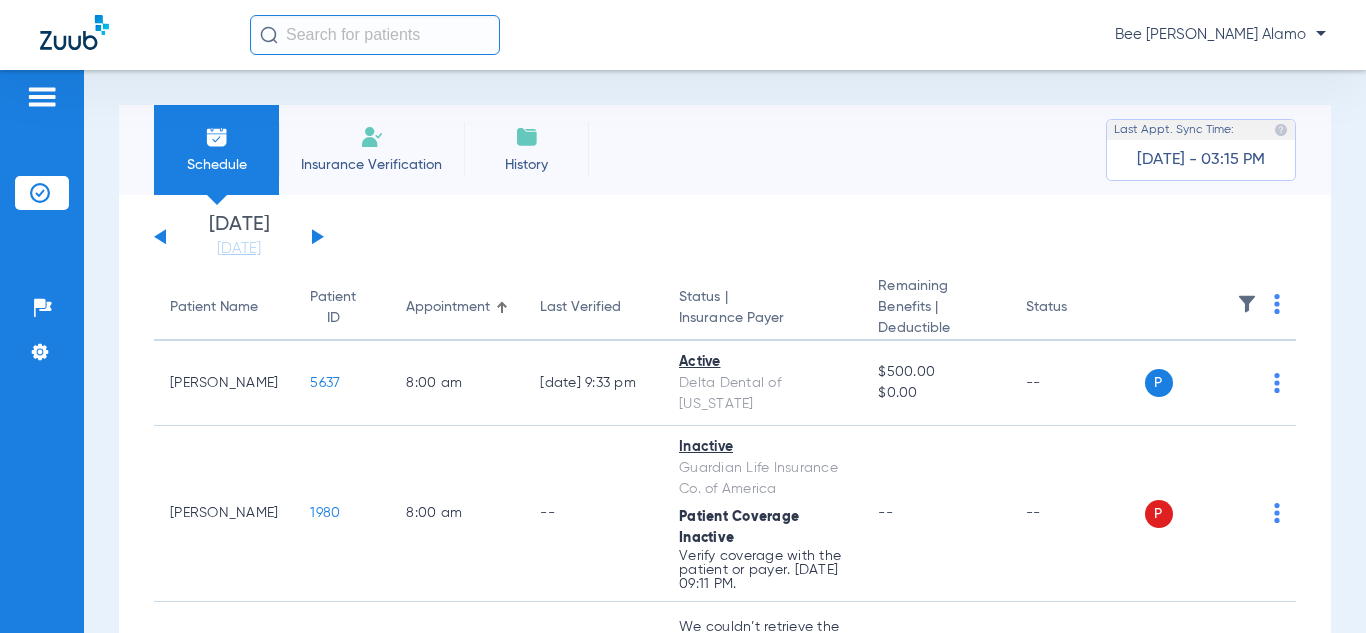 click on "Bee [PERSON_NAME] Alamo" 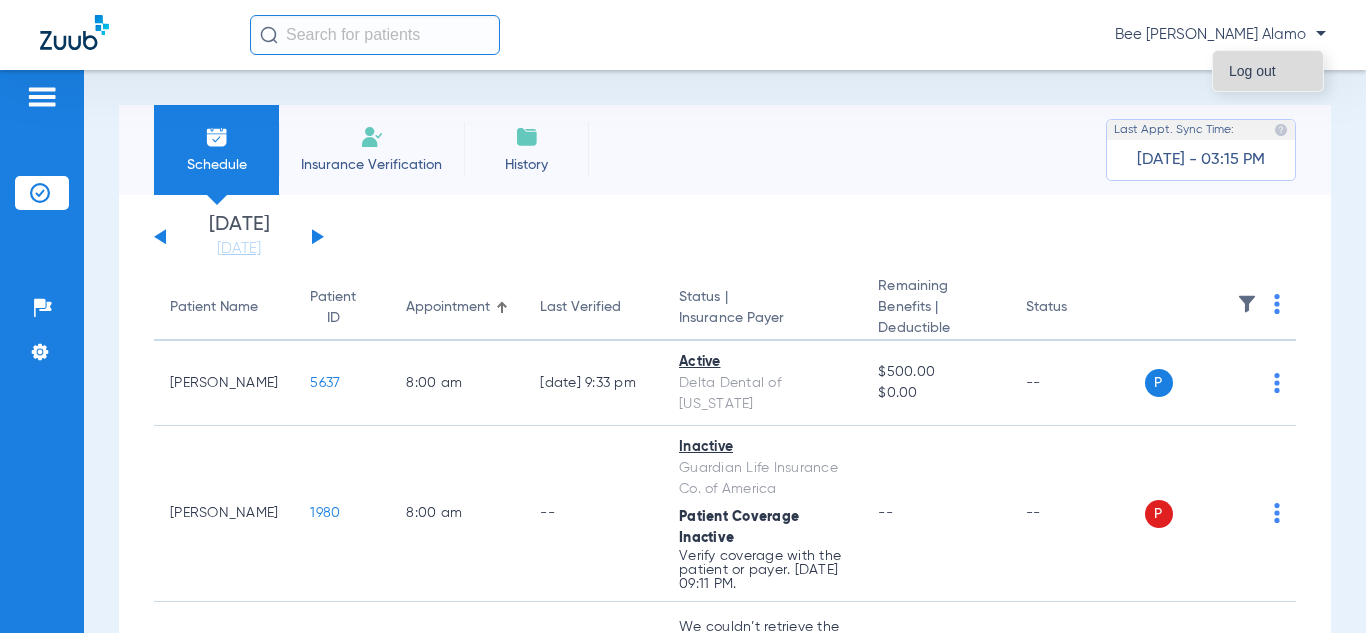 click on "Log out" at bounding box center [1268, 71] 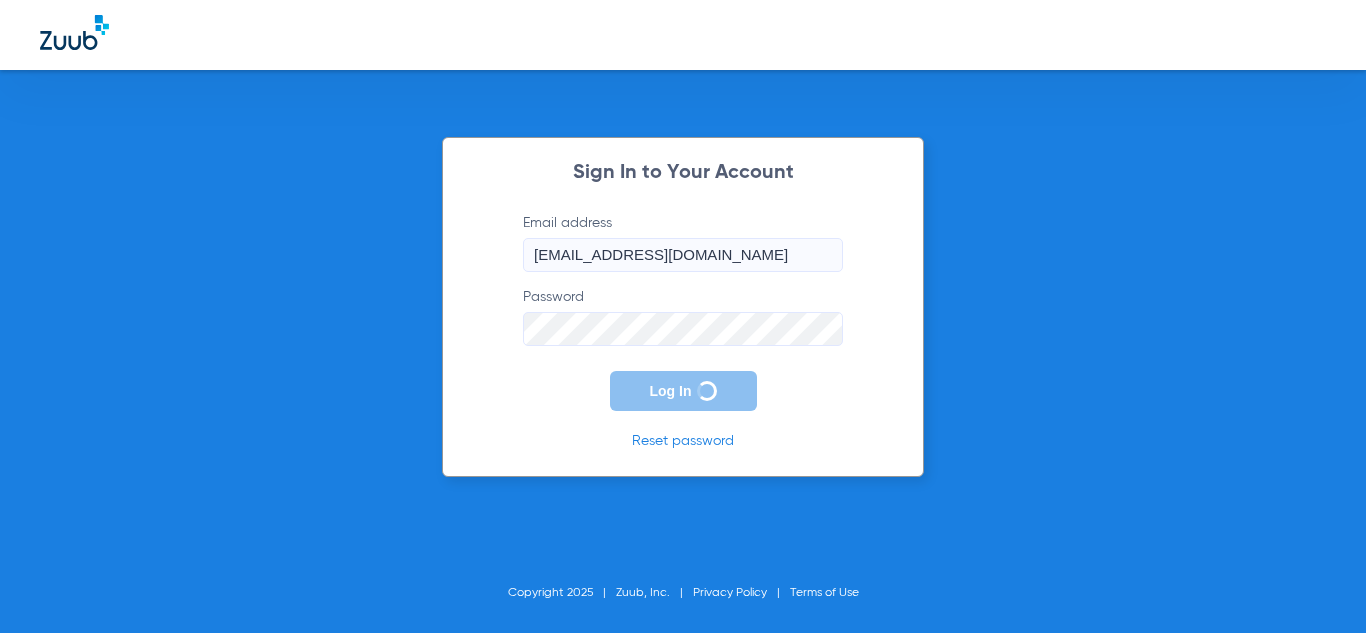 scroll, scrollTop: 0, scrollLeft: 0, axis: both 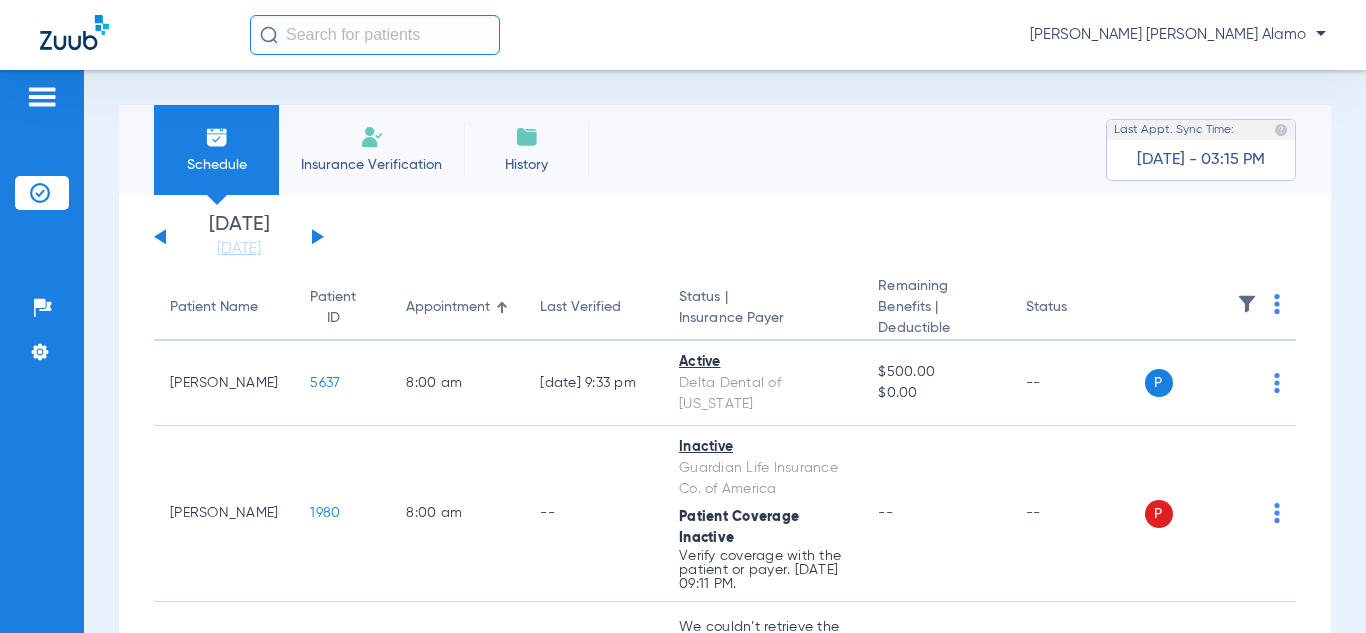 click on "Mueller Alamo - Mueller Alamo" 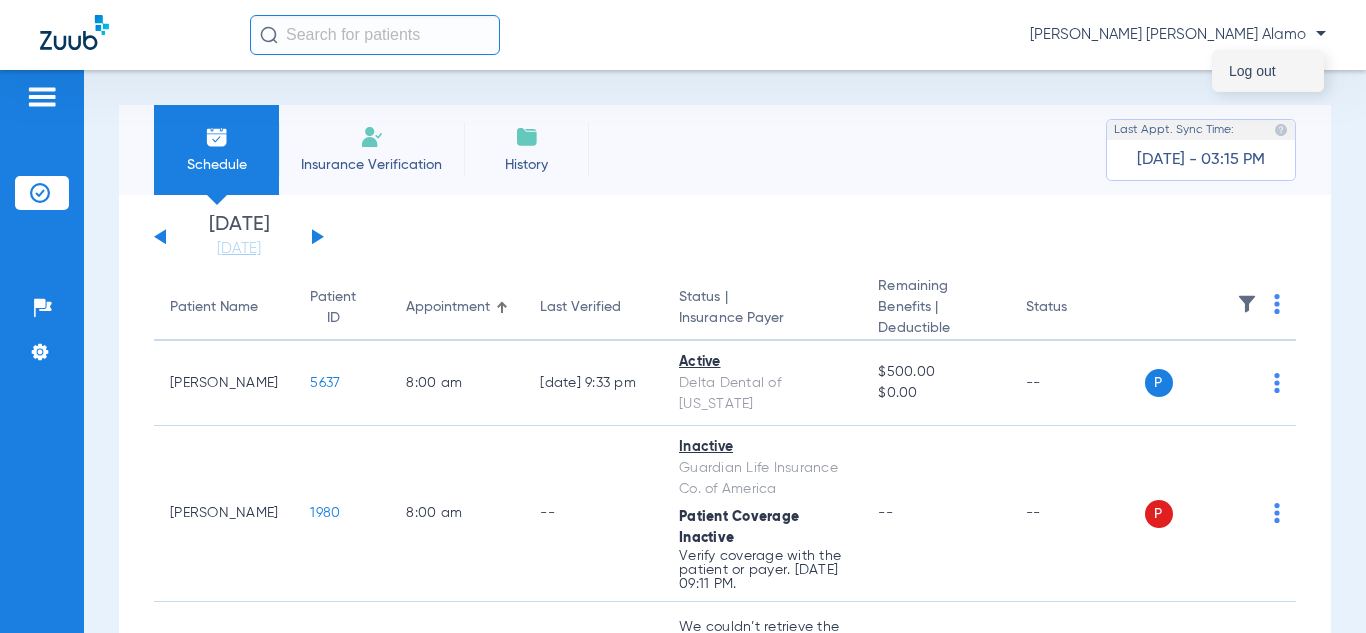 click on "Log out" at bounding box center (1268, 71) 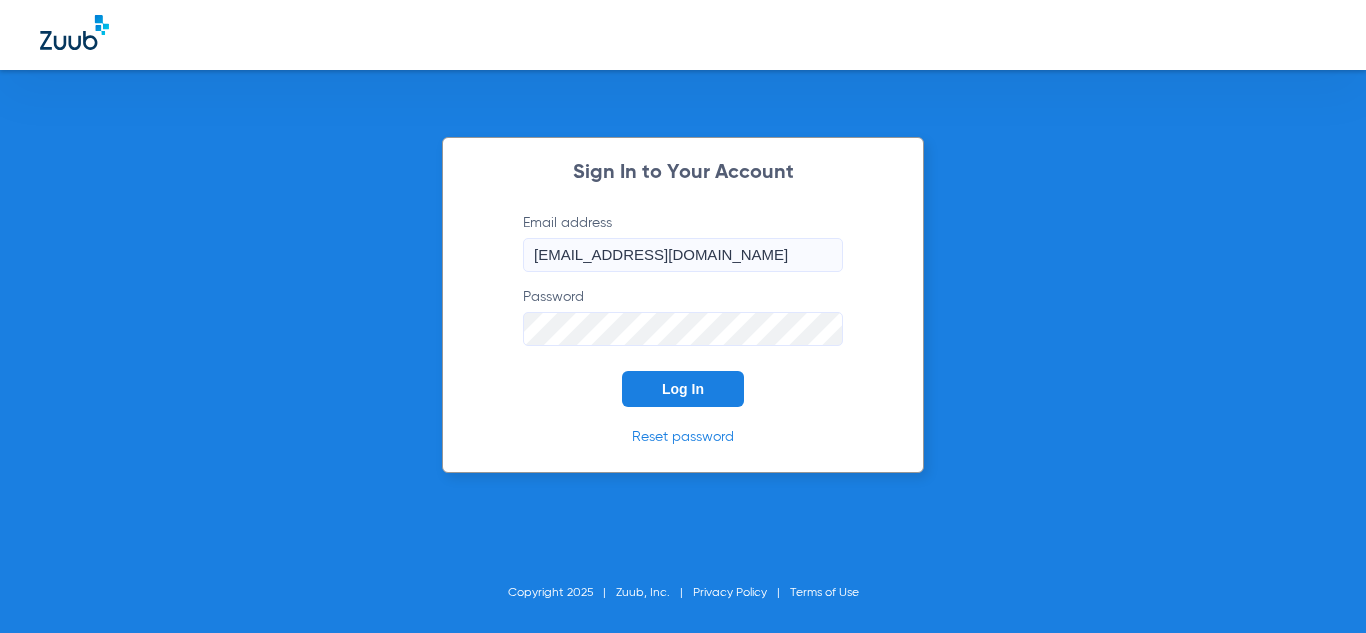 scroll, scrollTop: 0, scrollLeft: 0, axis: both 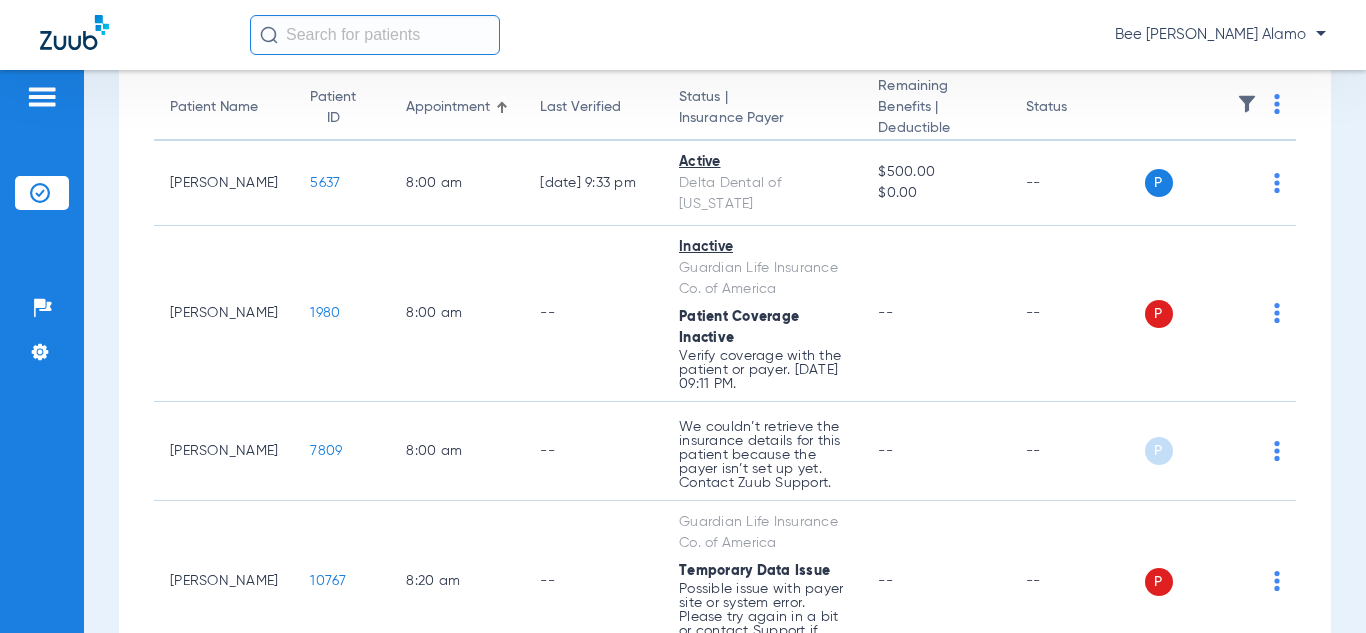 click on "Bee [PERSON_NAME] Alamo" 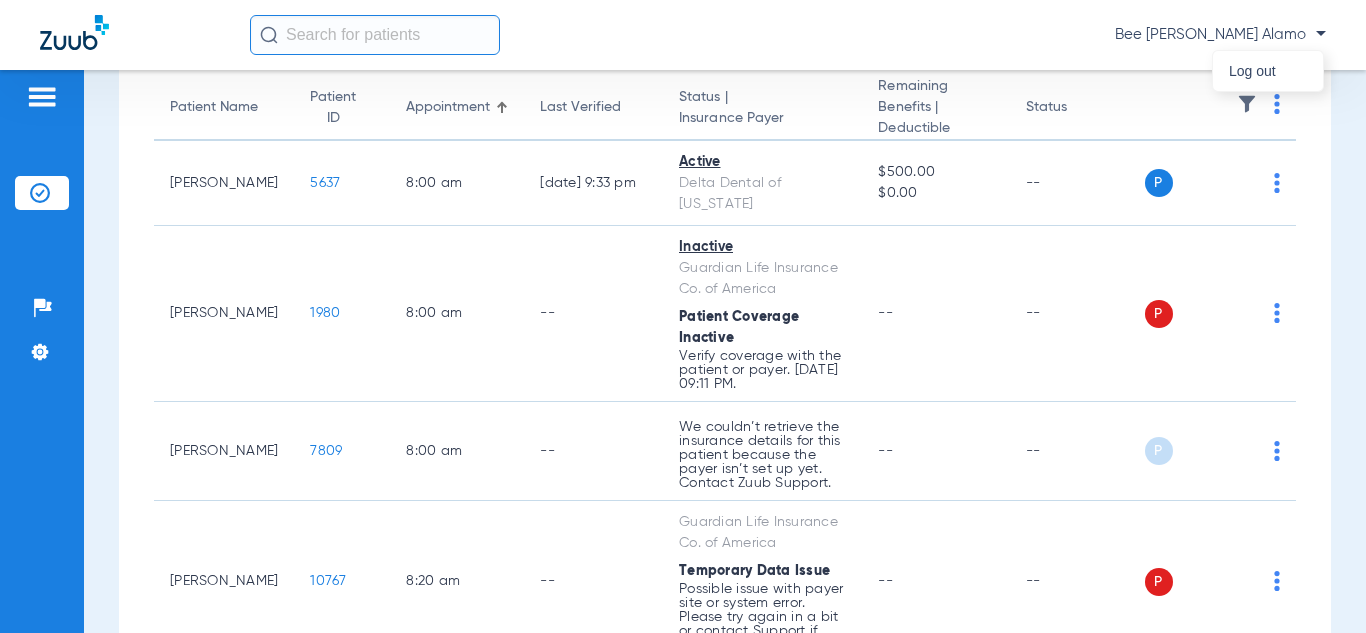 click at bounding box center (683, 316) 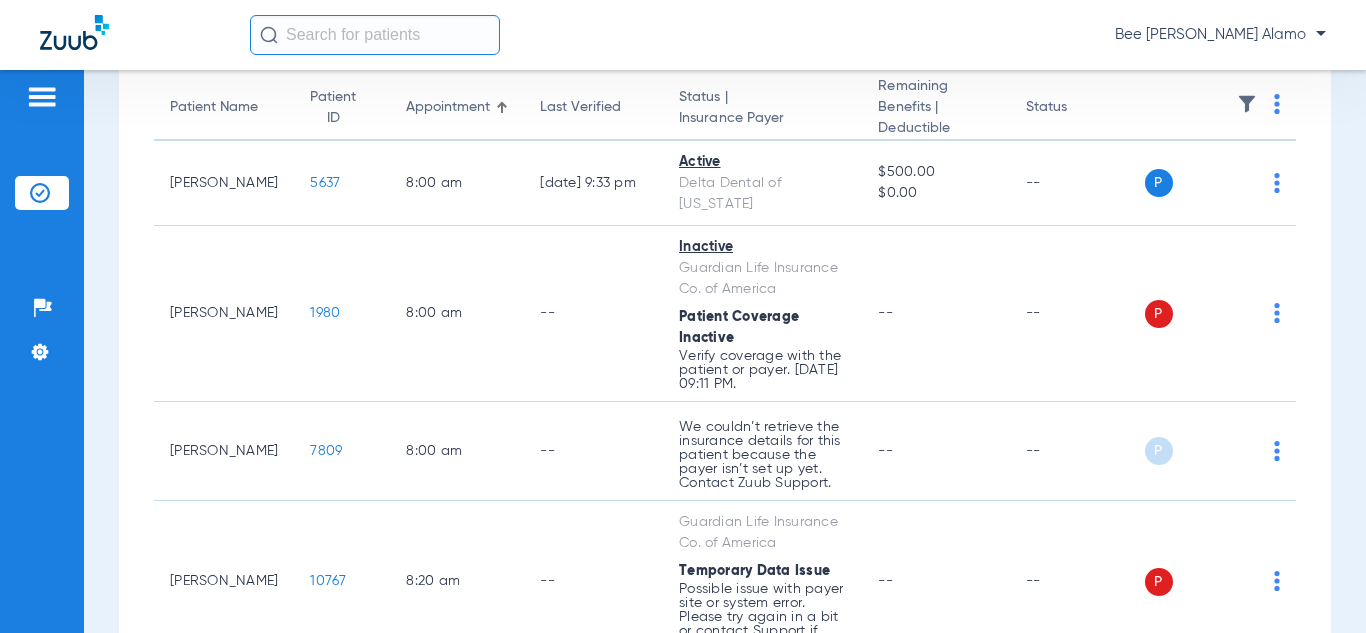 scroll, scrollTop: 0, scrollLeft: 0, axis: both 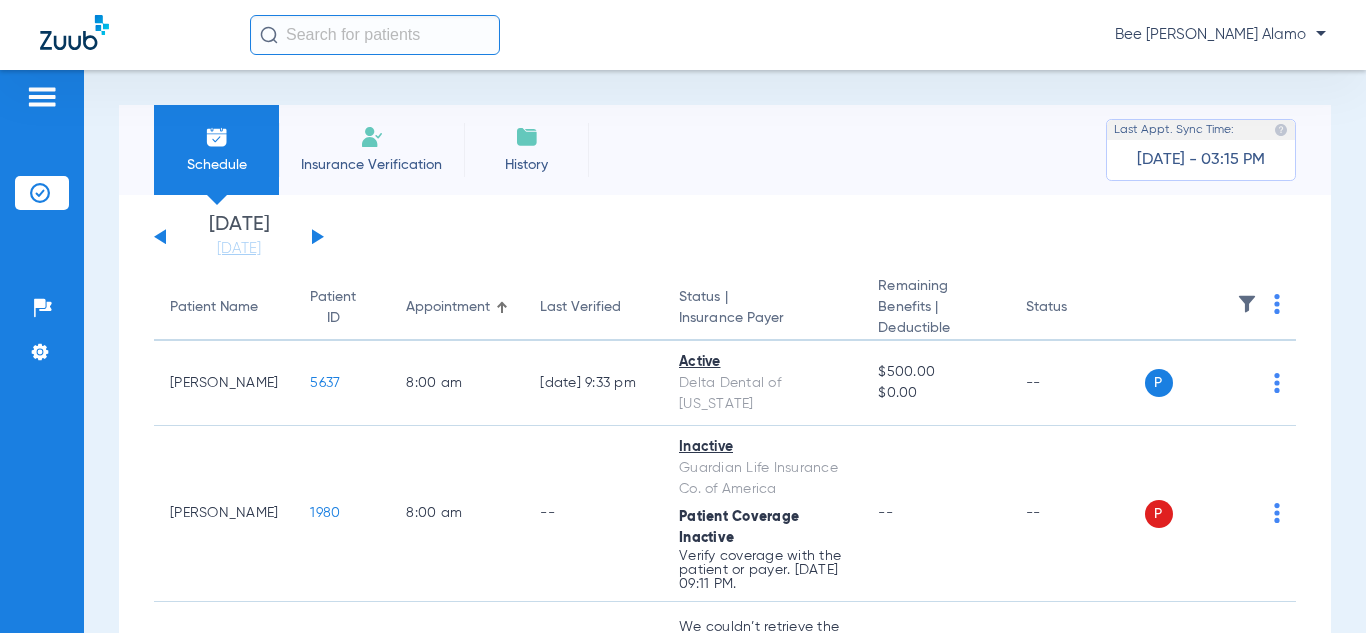 click 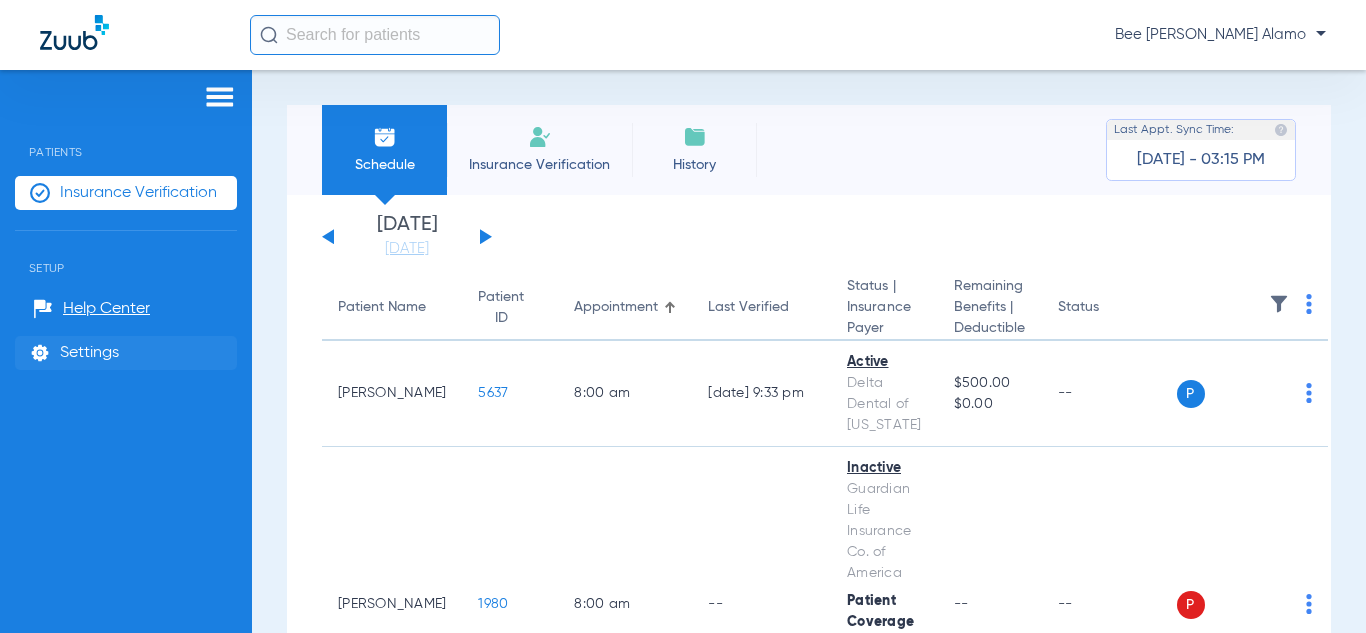 click on "Settings" 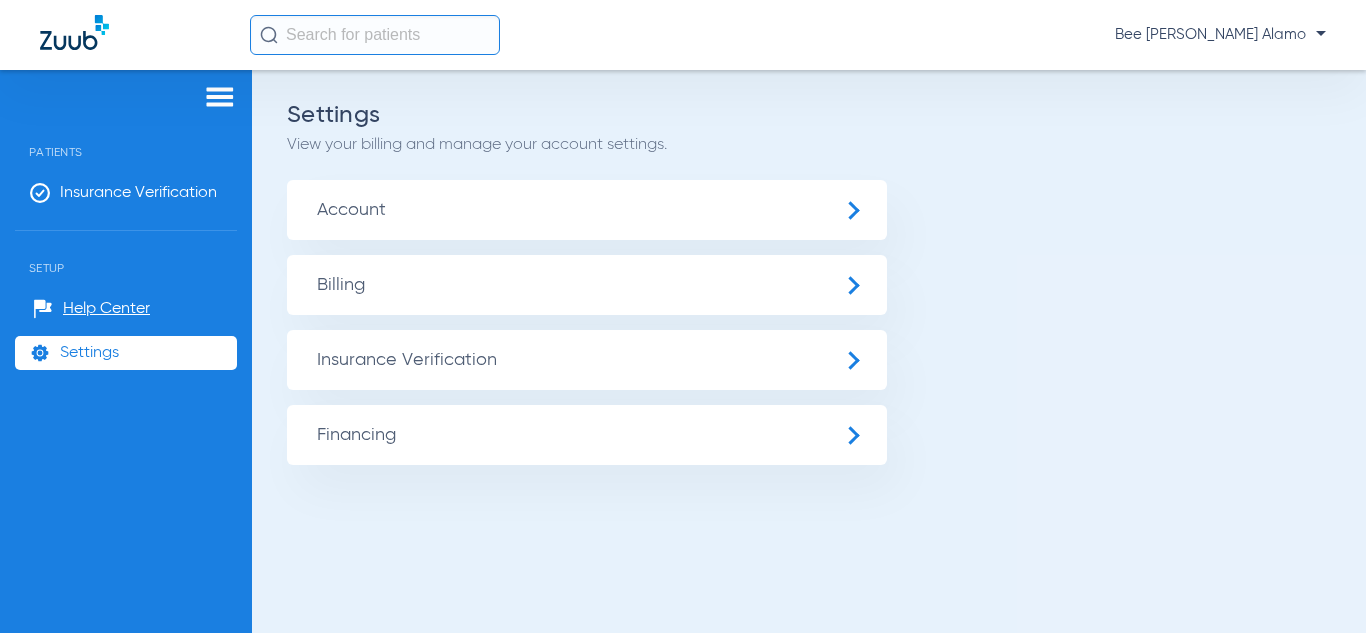 click on "Account" 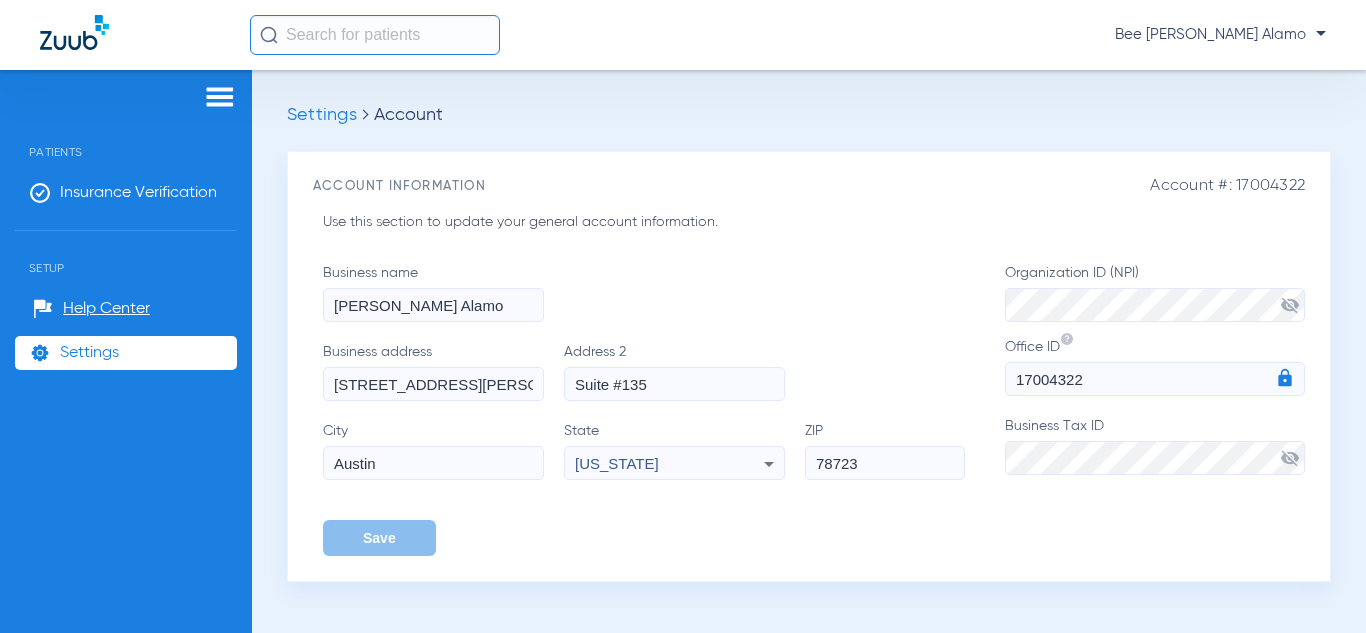 click on "Bee [PERSON_NAME] Alamo" 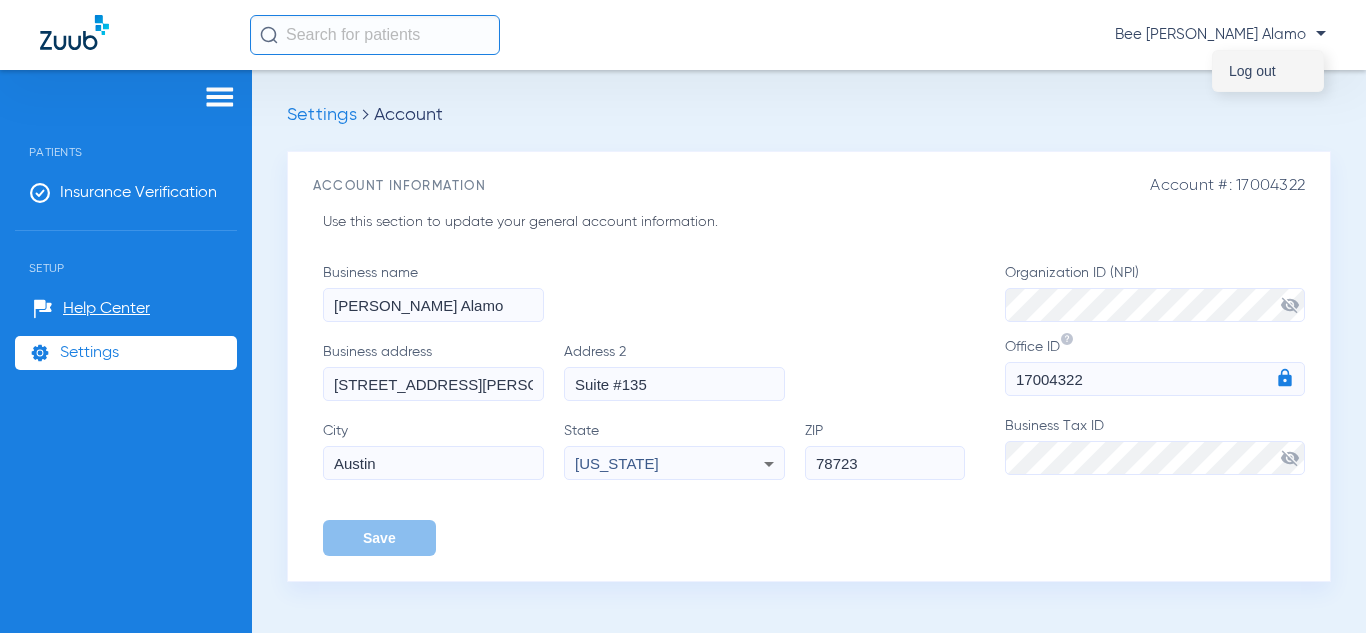 click on "Log out" at bounding box center (1268, 71) 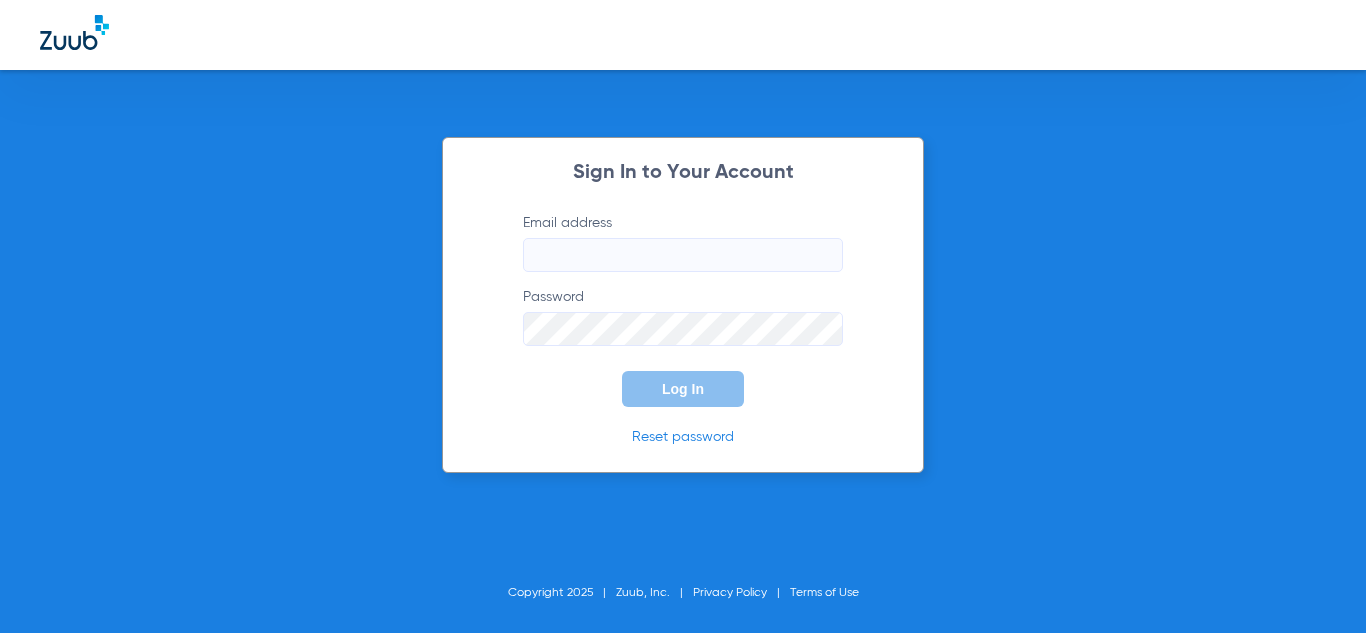 click on "Sign In to Your Account  Email address   Password  Log In Reset password Copyright 2025 Zuub, Inc. Privacy Policy Terms of Use" at bounding box center (683, 316) 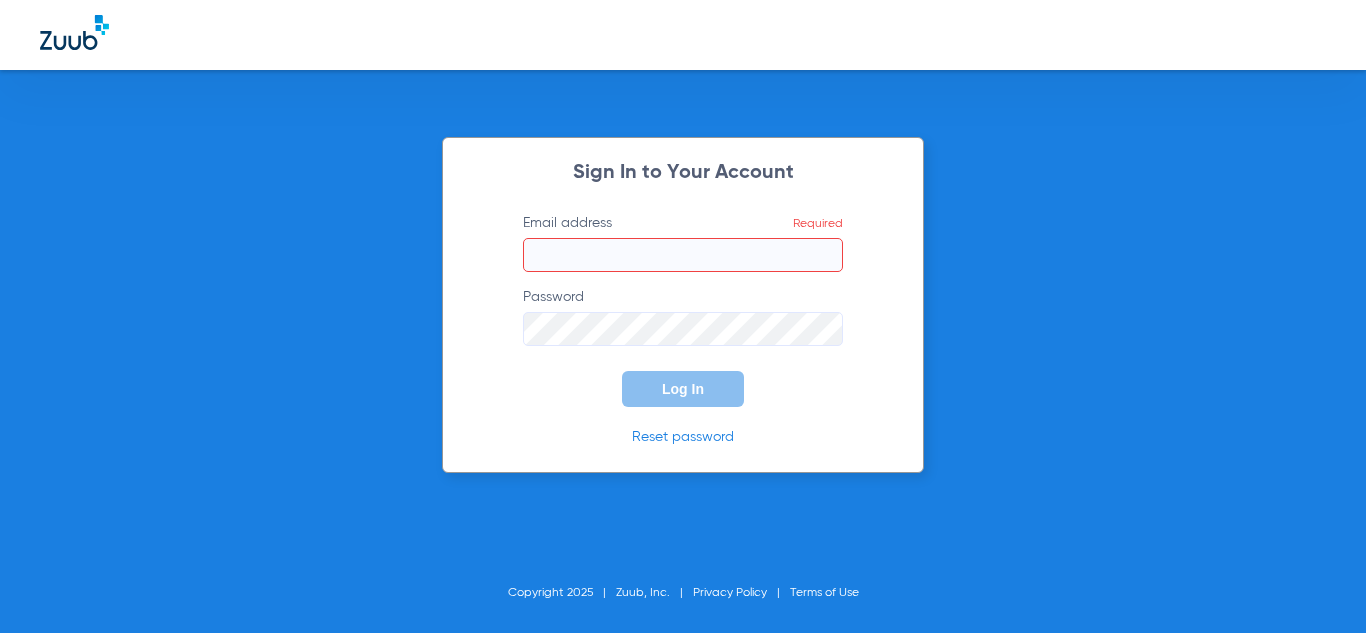 click at bounding box center [683, 633] 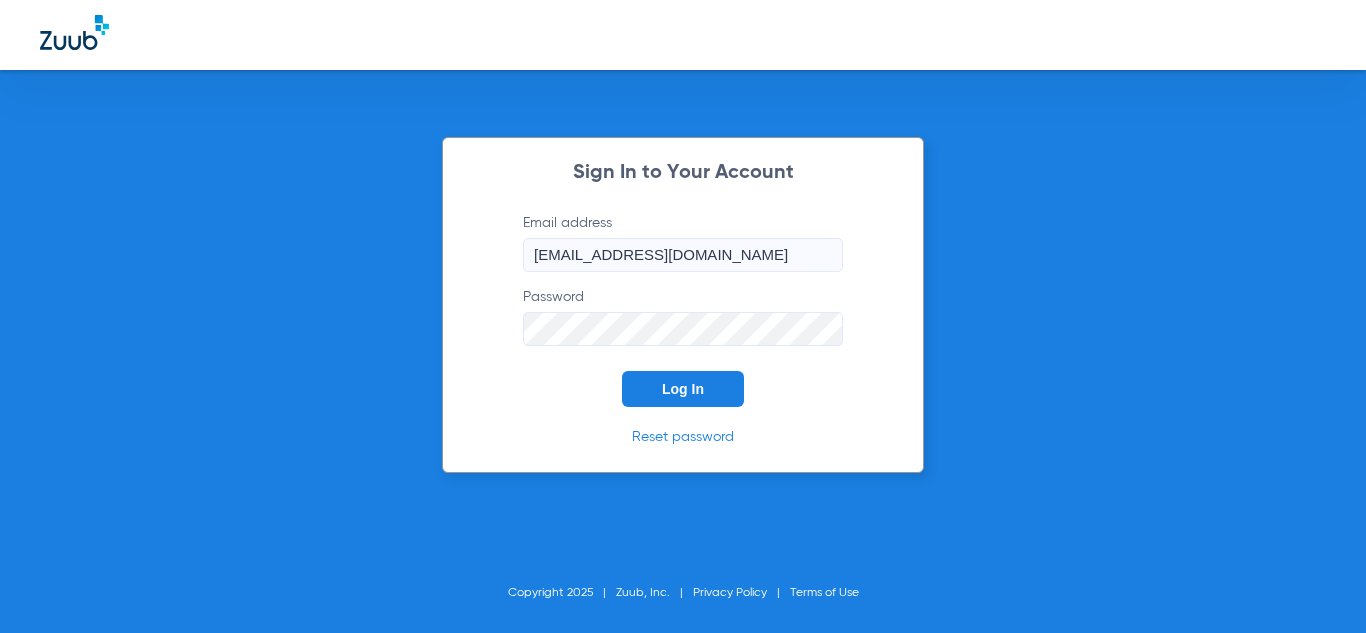 click on "Log In" 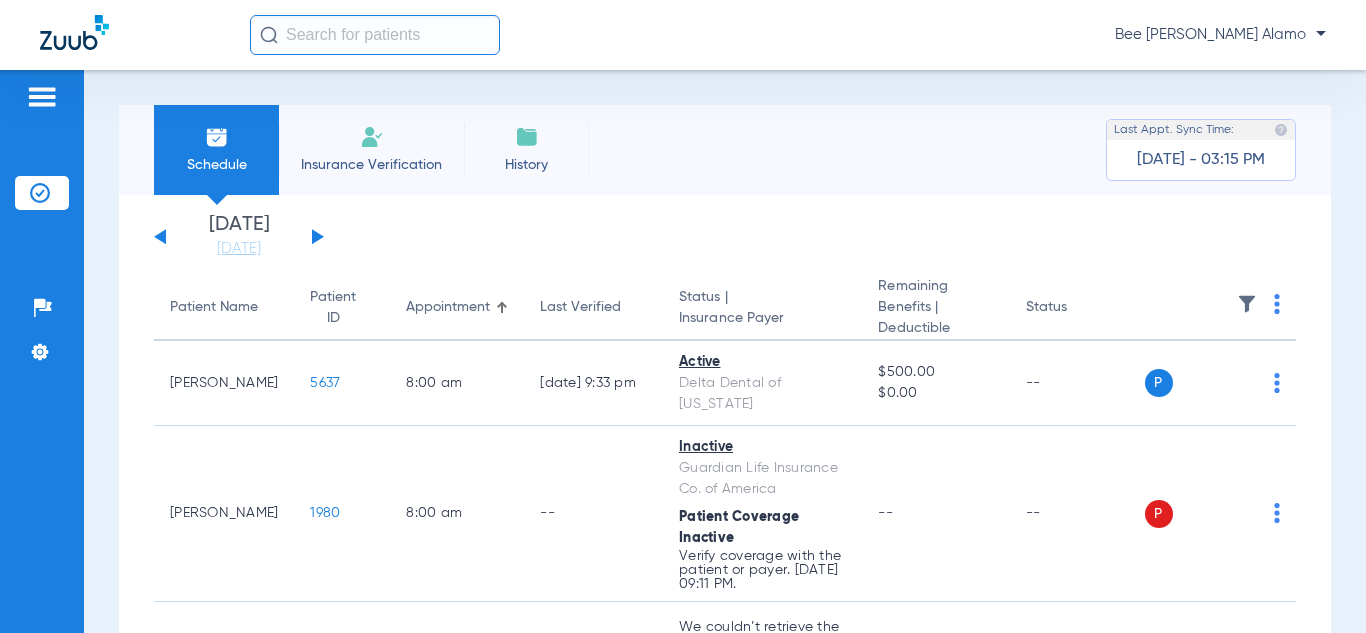 drag, startPoint x: 20, startPoint y: 121, endPoint x: 34, endPoint y: 106, distance: 20.518284 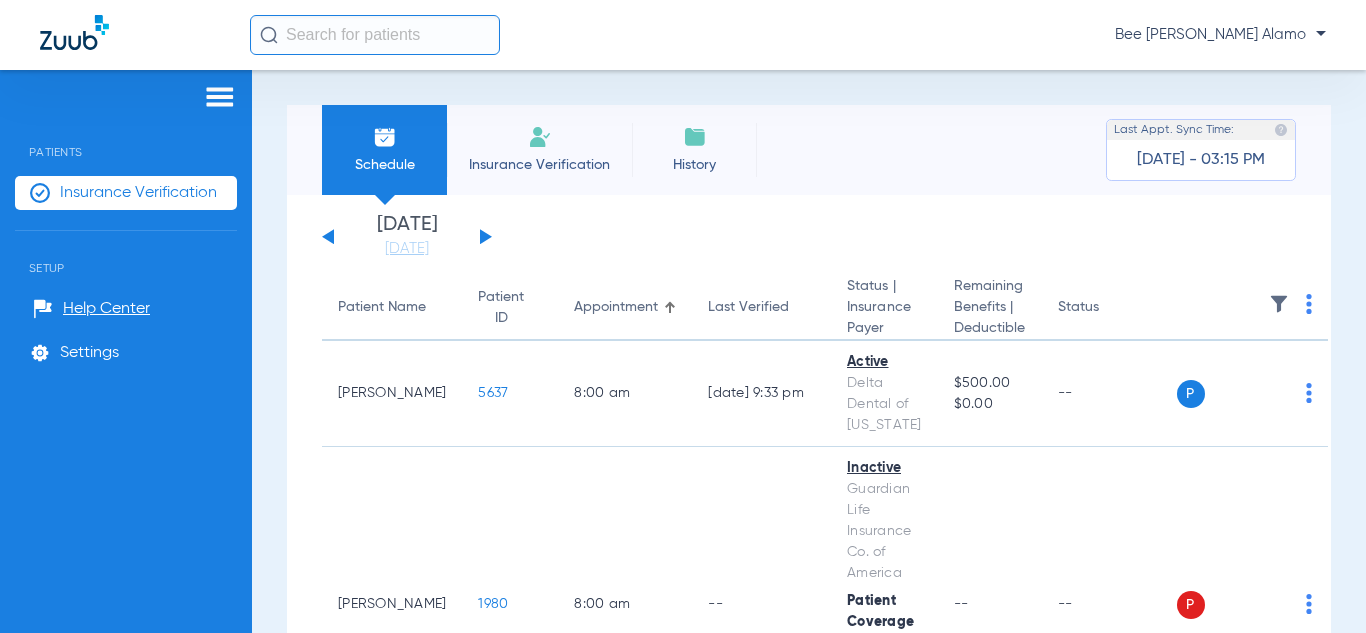 click on "Bee [PERSON_NAME] Alamo" 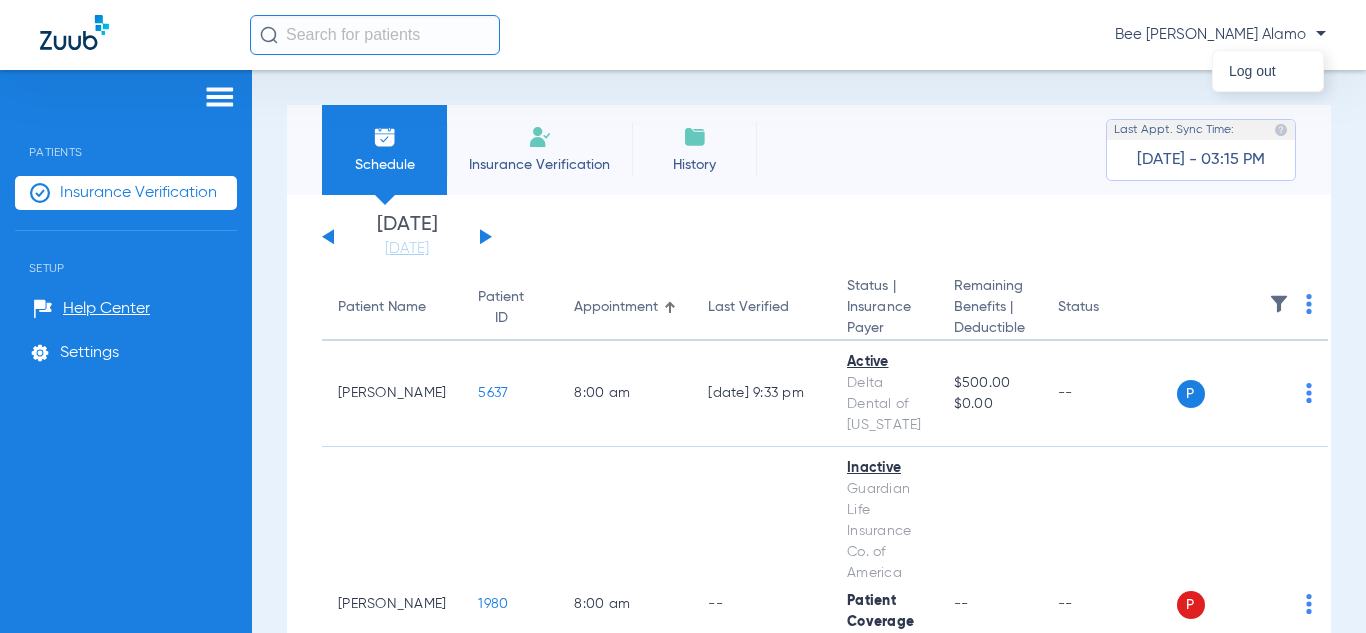click at bounding box center [683, 316] 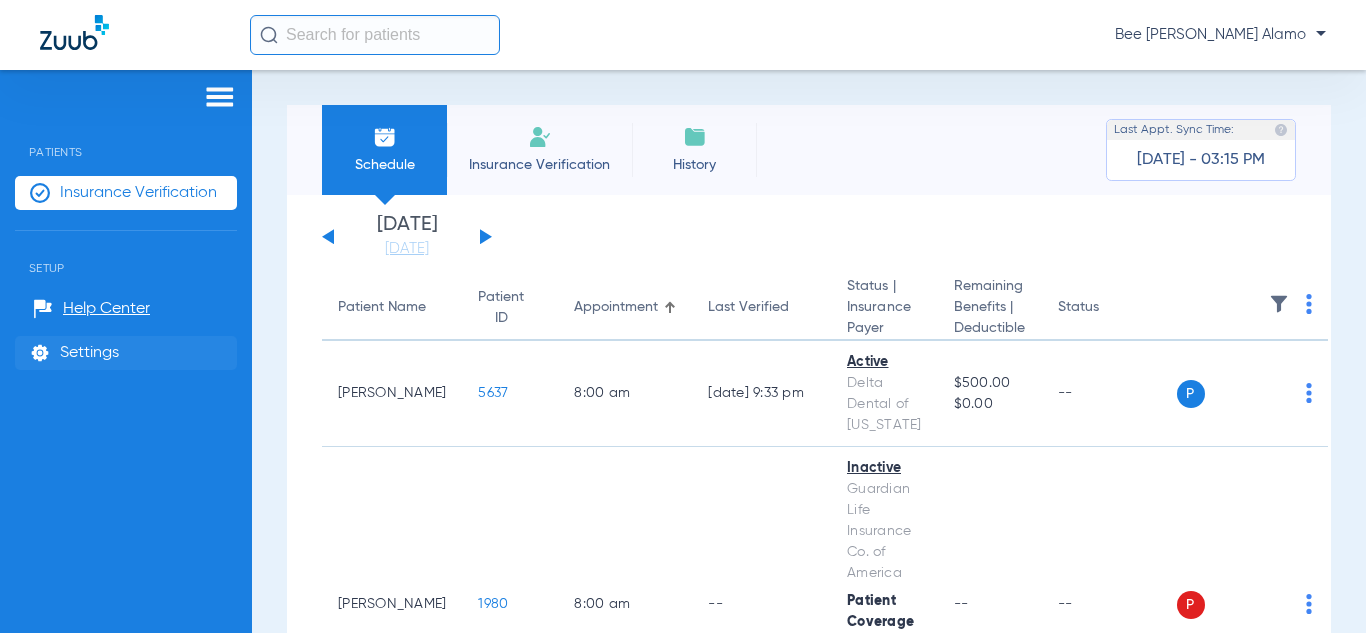 click on "Settings" 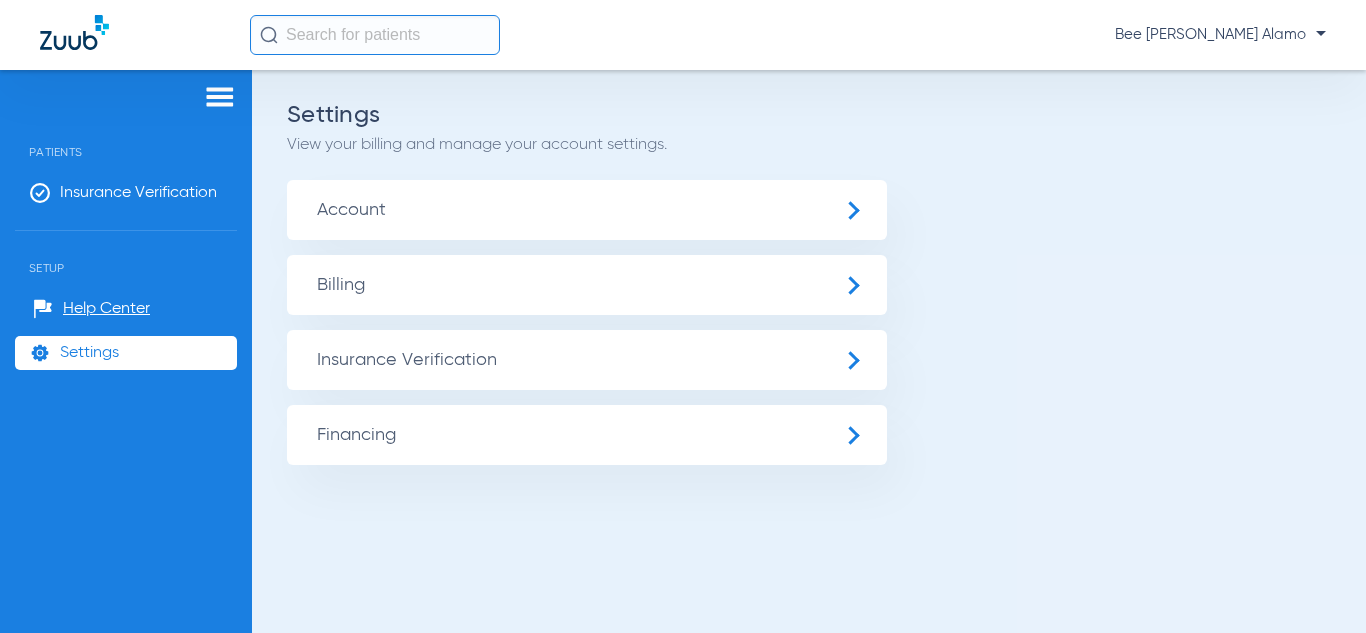 click on "Account" 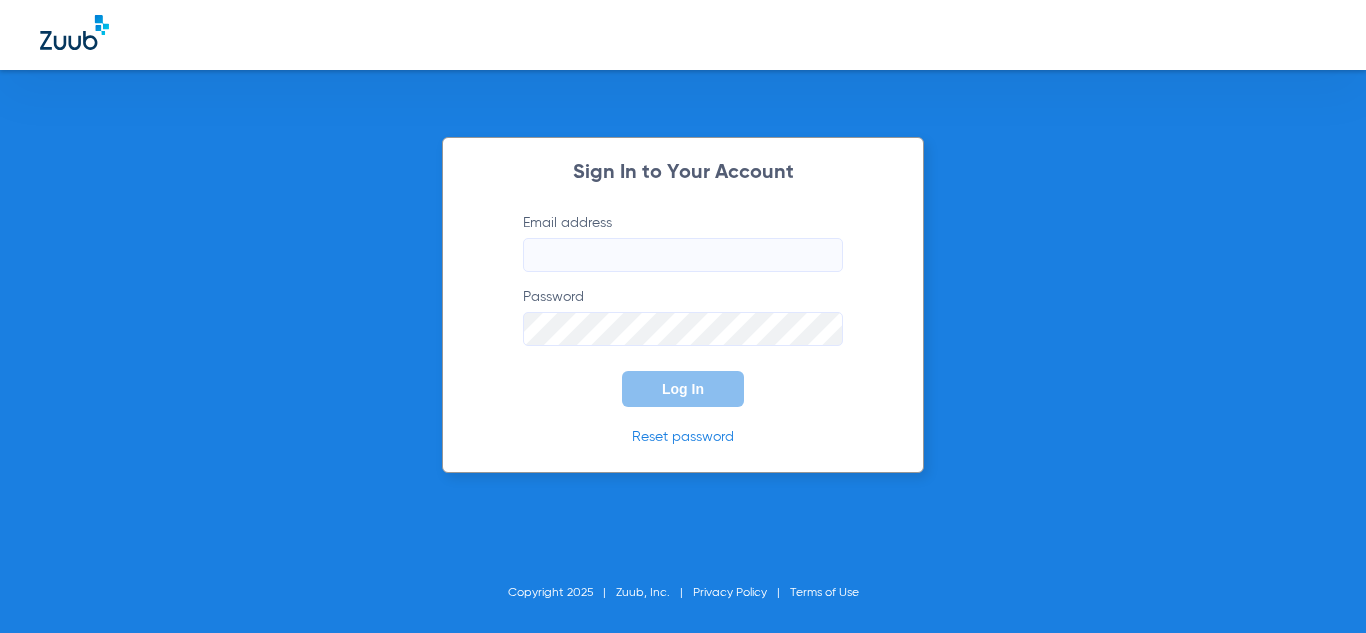 click on "Sign In to Your Account  Email address   Password  Log In Reset password Copyright 2025 Zuub, Inc. Privacy Policy Terms of Use" at bounding box center (683, 316) 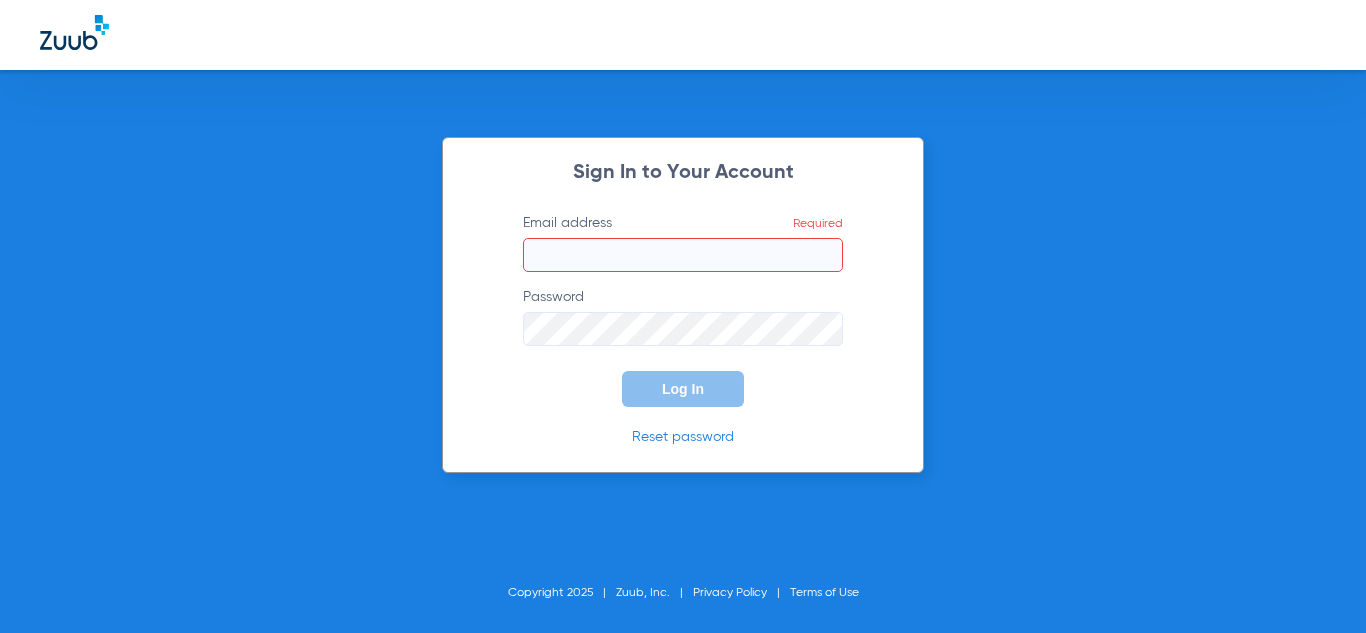 paste on "beecave@swishsmiles.com" 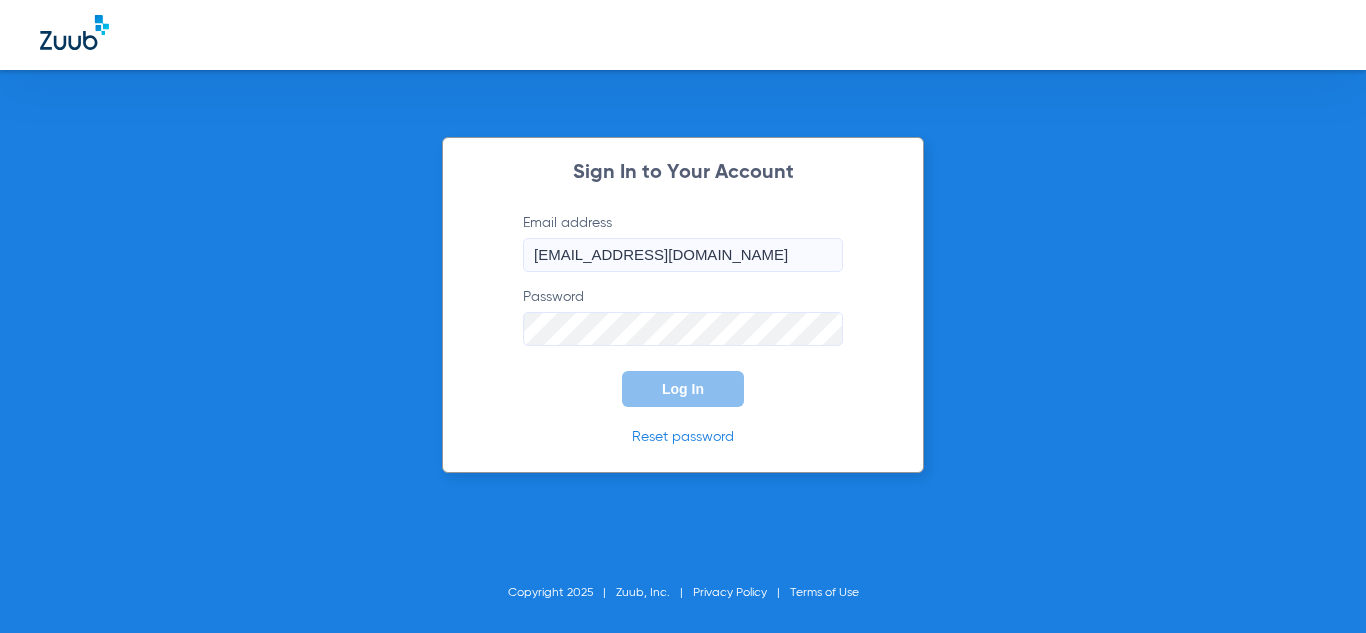 type on "beecave@swishsmiles.com" 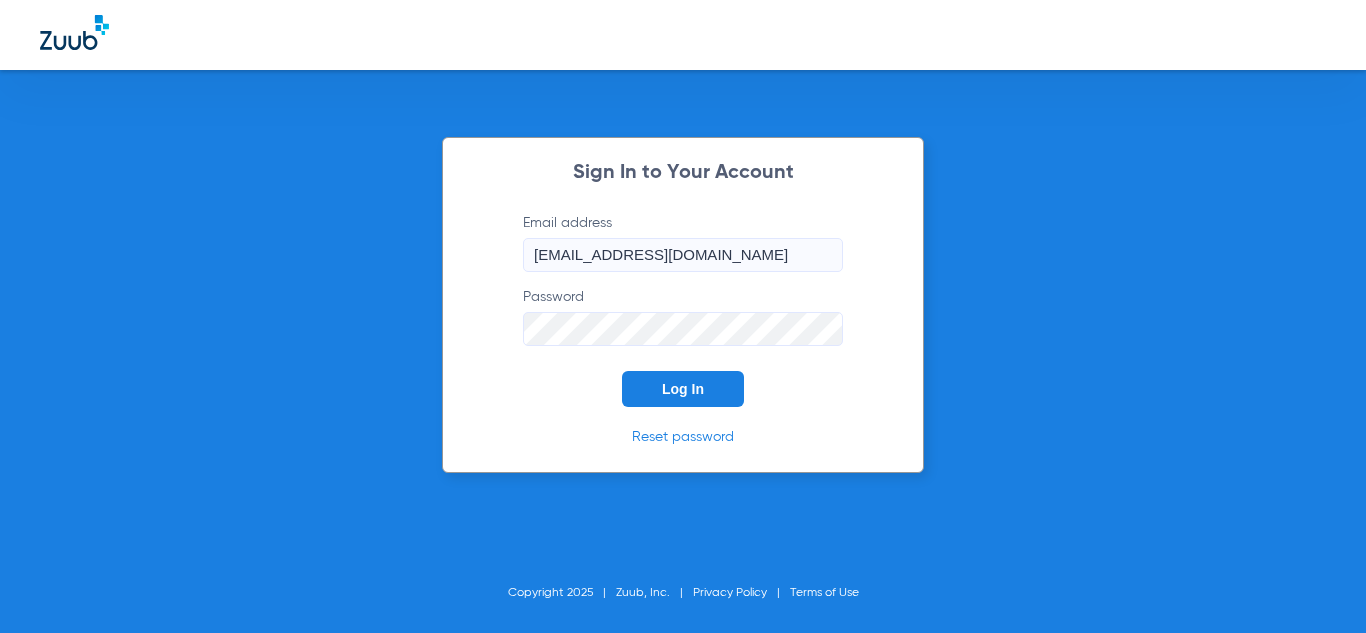 drag, startPoint x: 661, startPoint y: 397, endPoint x: 851, endPoint y: 362, distance: 193.1968 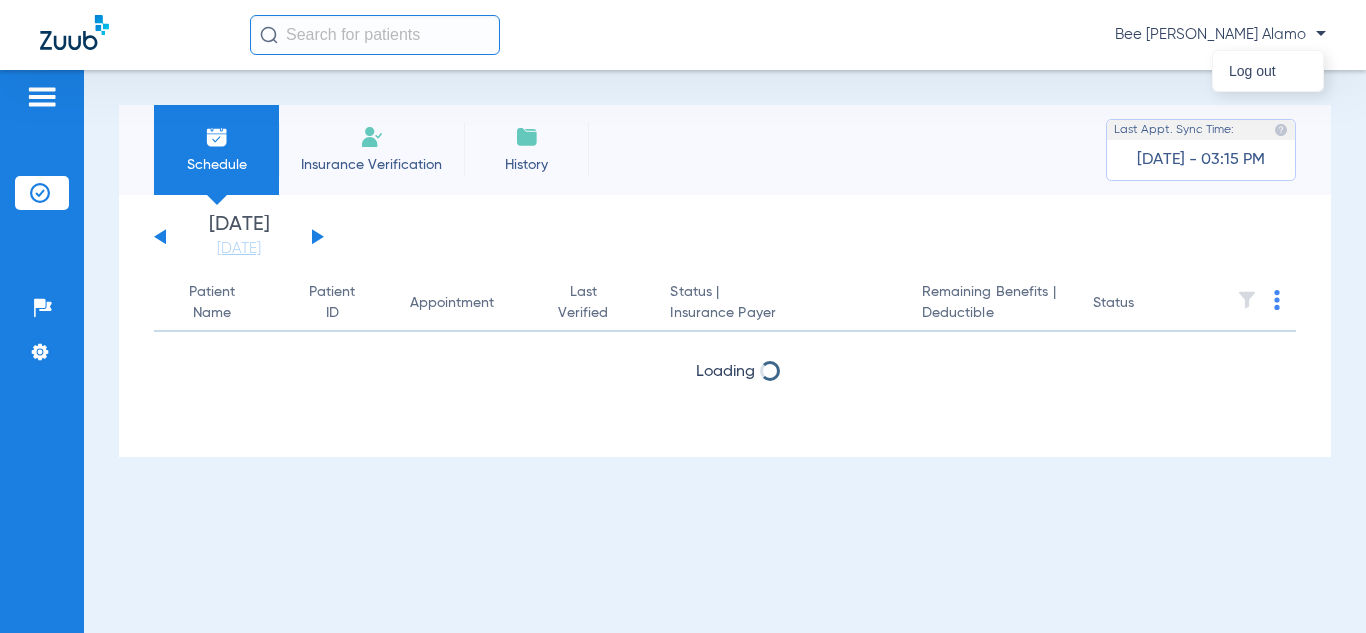 scroll, scrollTop: 0, scrollLeft: 0, axis: both 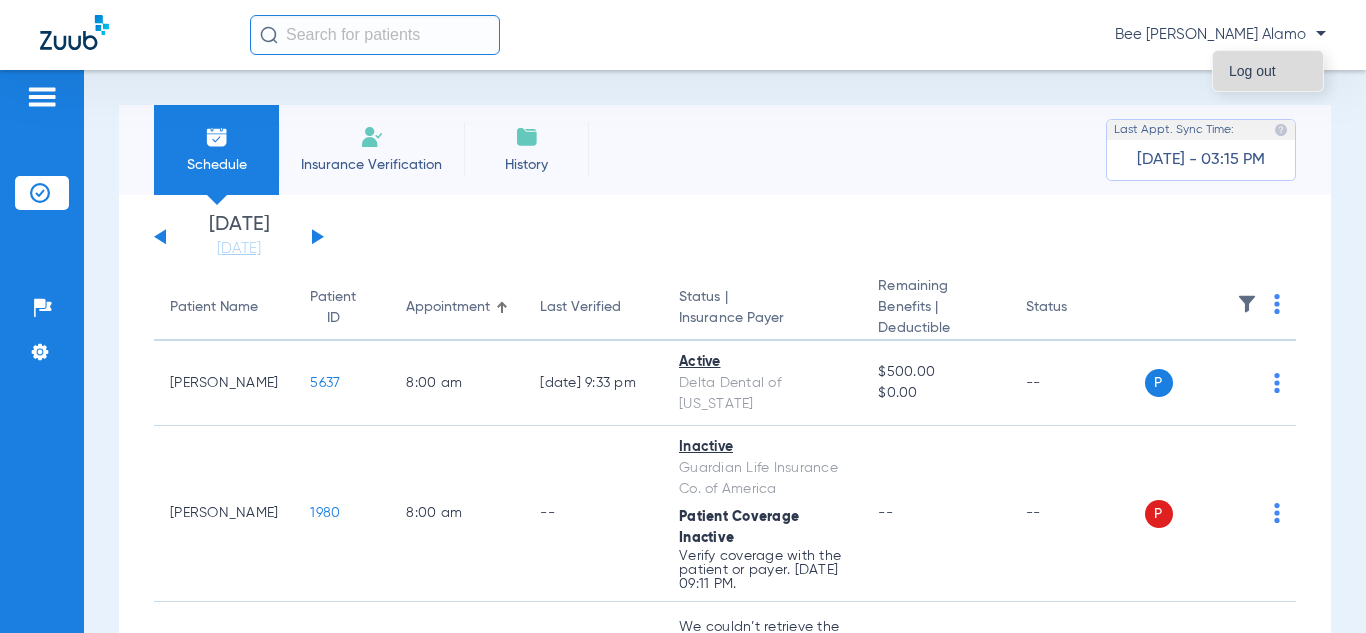 click on "Log out" at bounding box center [1268, 71] 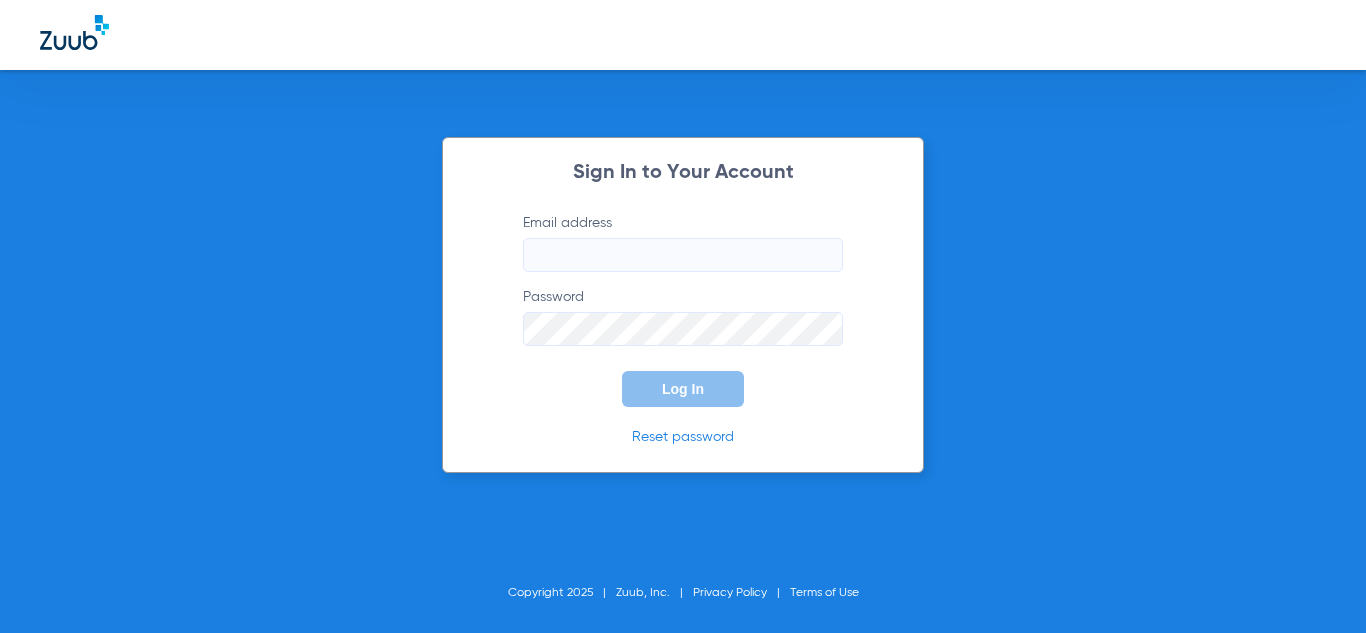 click on "Sign In to Your Account  Email address   Password  Log In Reset password Copyright 2025 Zuub, Inc. Privacy Policy Terms of Use" at bounding box center [683, 316] 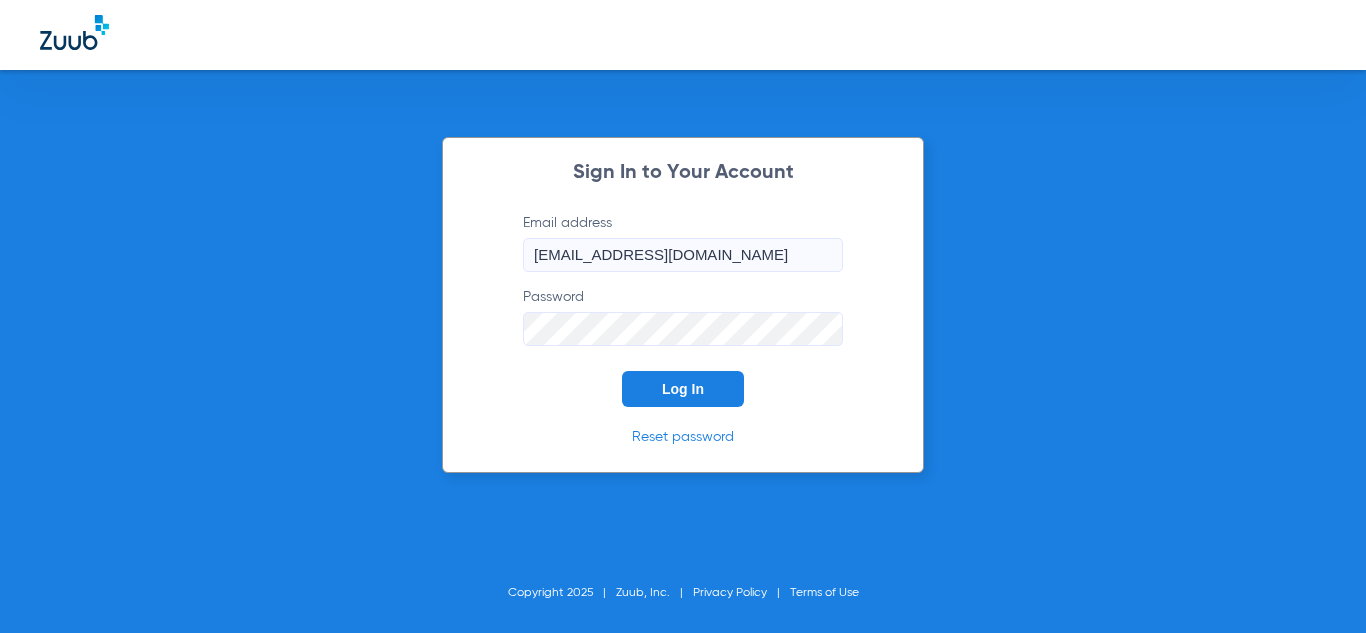 type on "[EMAIL_ADDRESS][DOMAIN_NAME]" 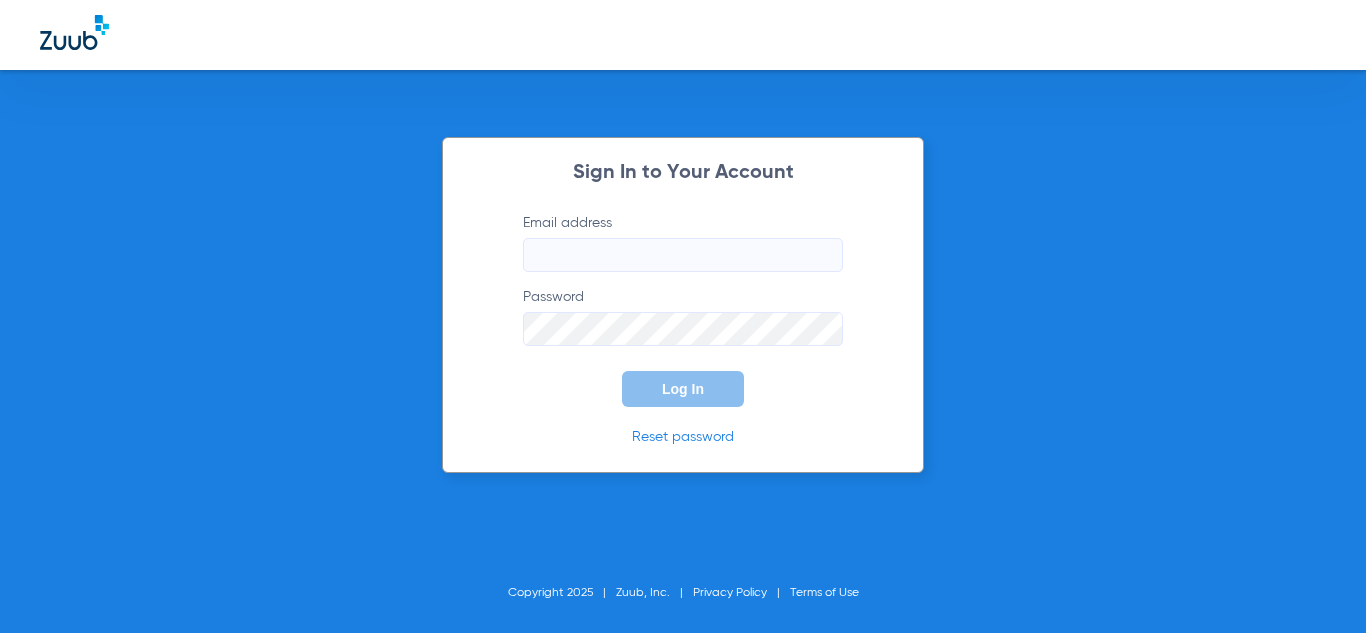 scroll, scrollTop: 0, scrollLeft: 0, axis: both 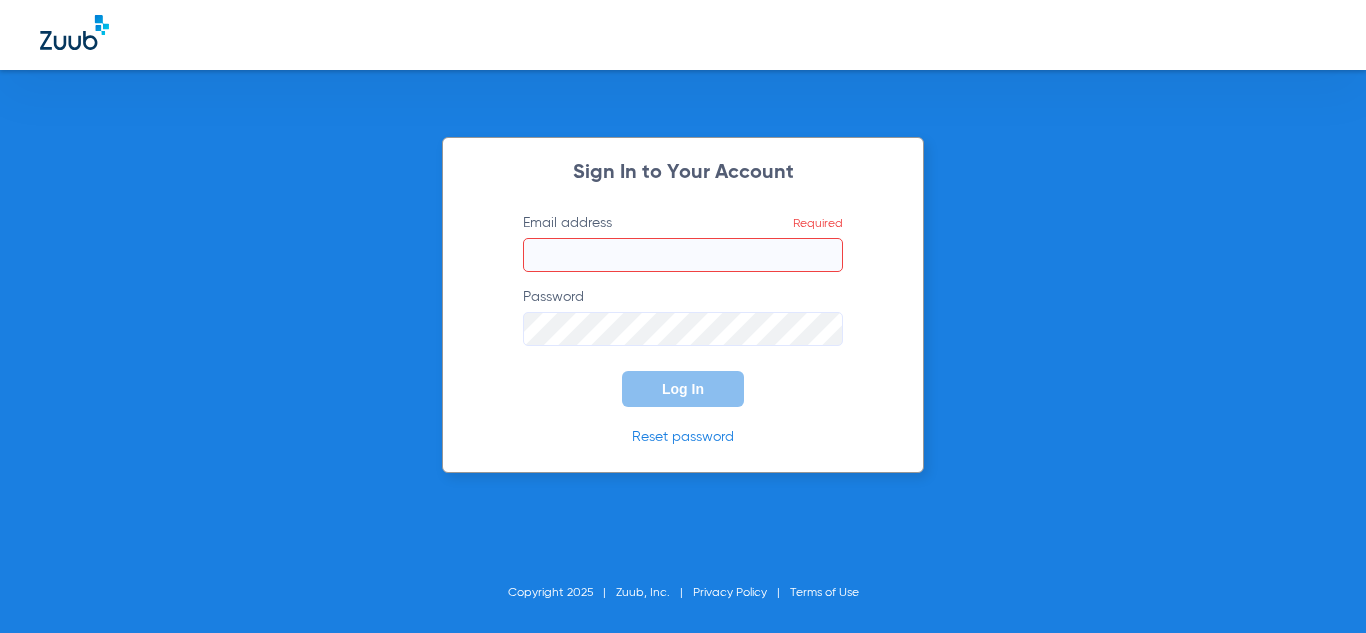 click on "HDF ( Zuub) BEEC" at bounding box center (683, 675) 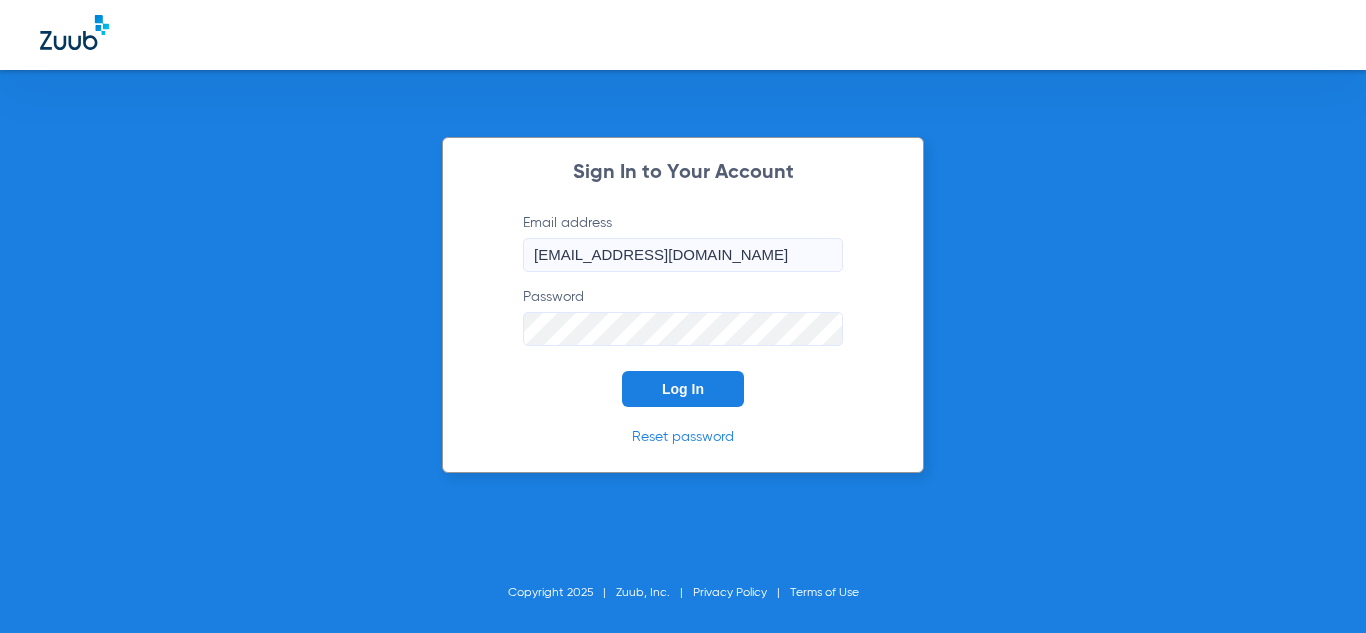 click on "Log In" 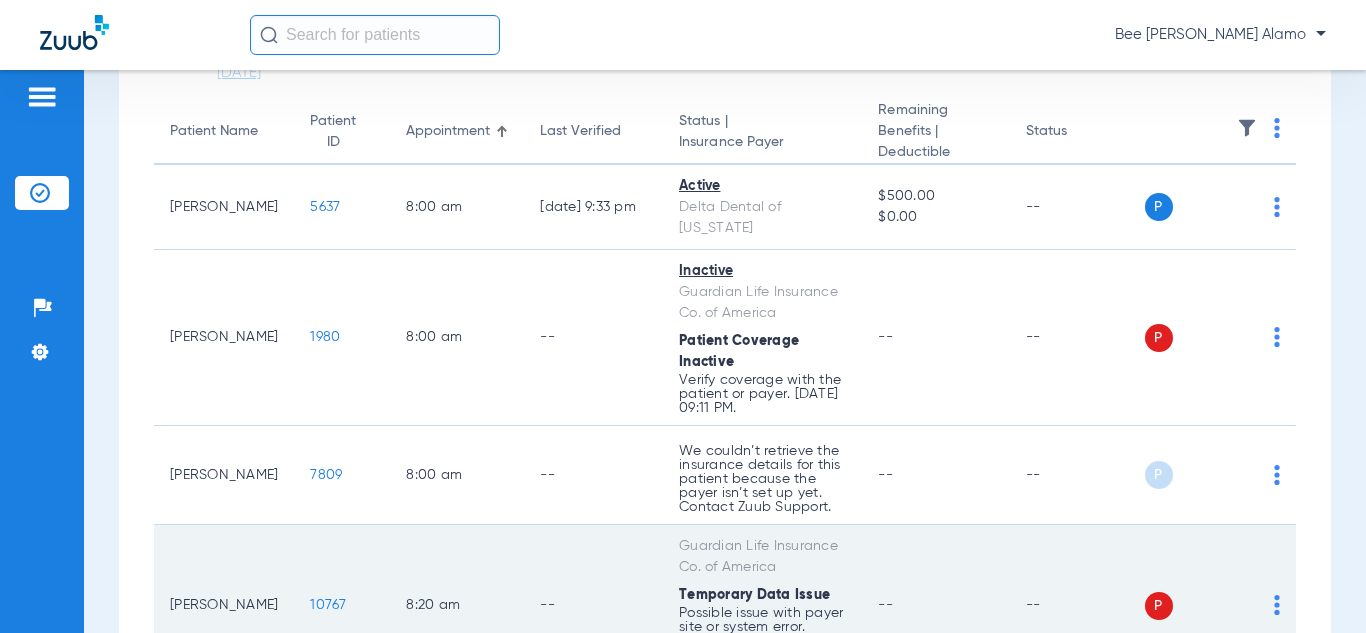 scroll, scrollTop: 150, scrollLeft: 0, axis: vertical 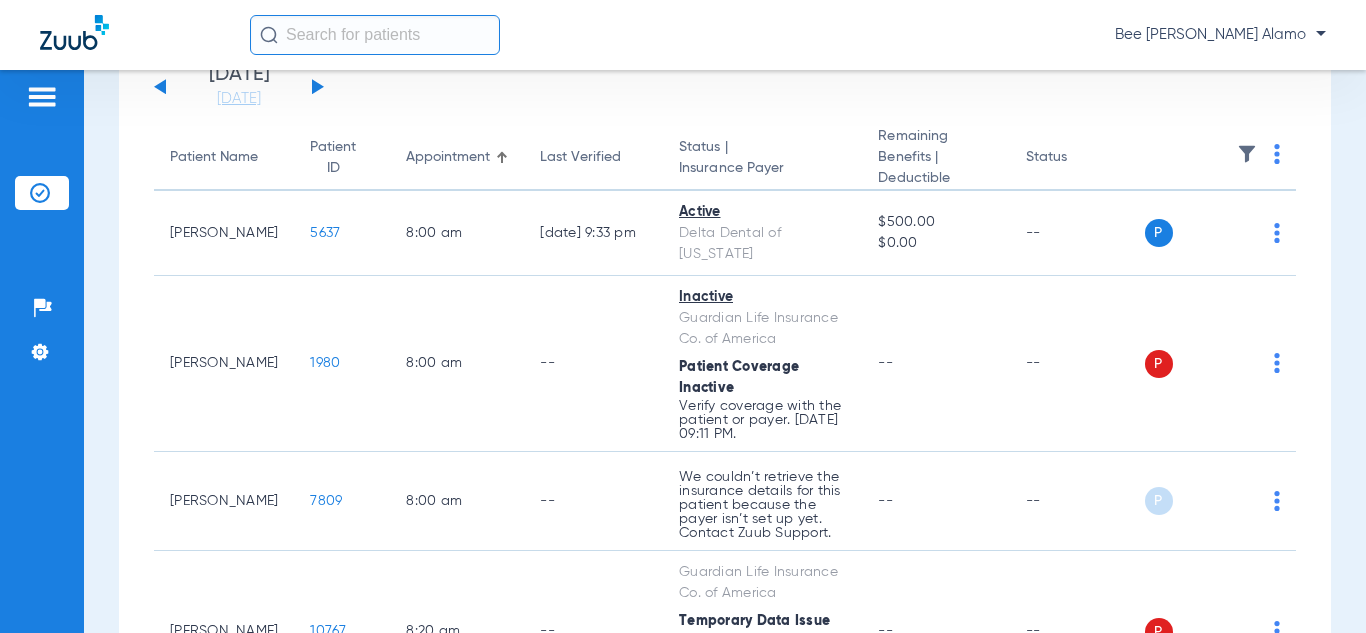 click on "Bee [PERSON_NAME] Alamo" 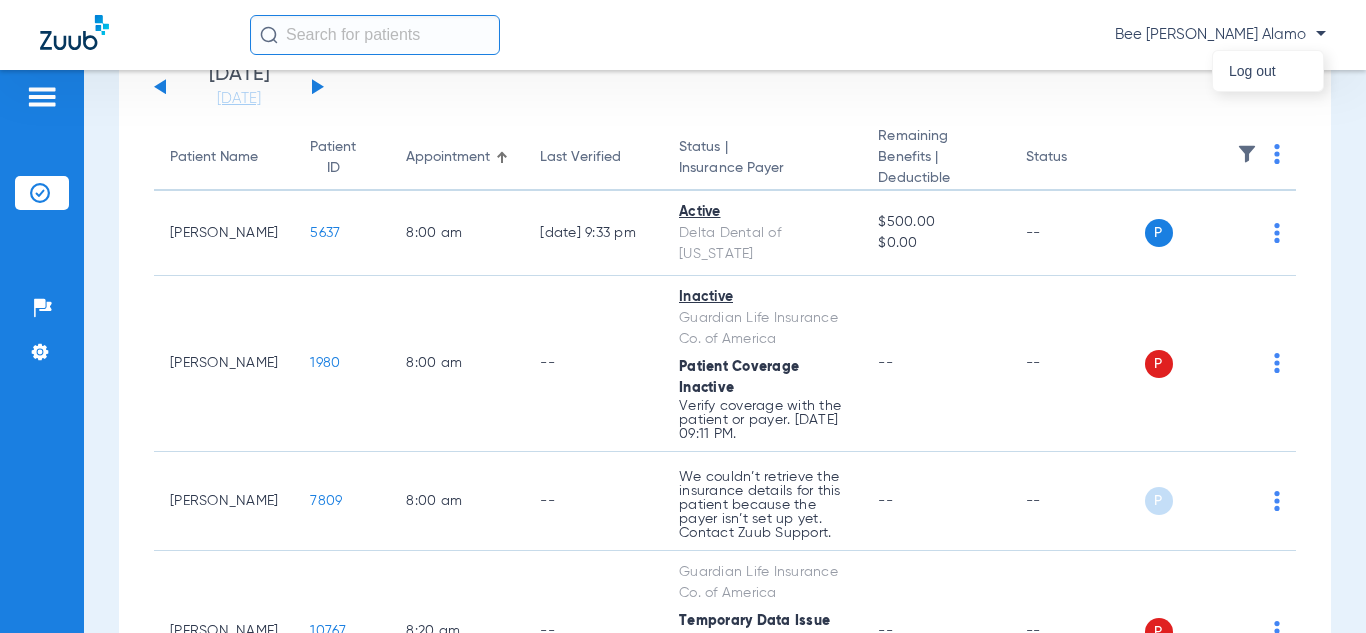 click at bounding box center [683, 316] 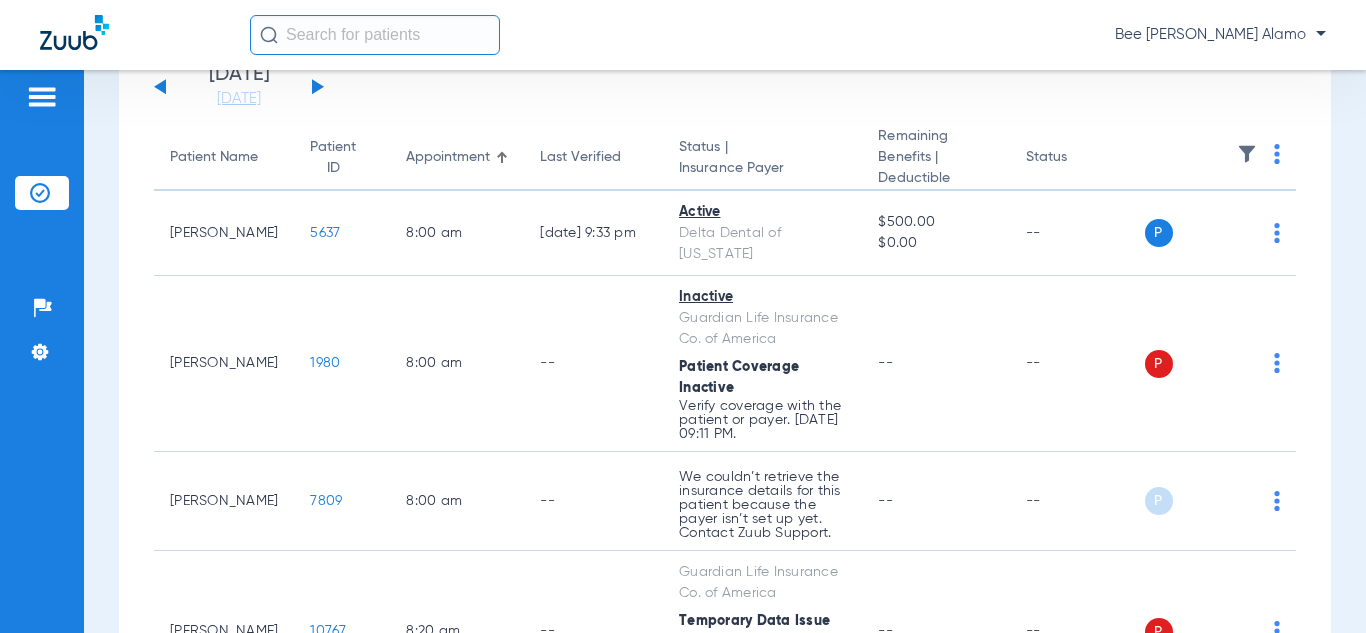 click 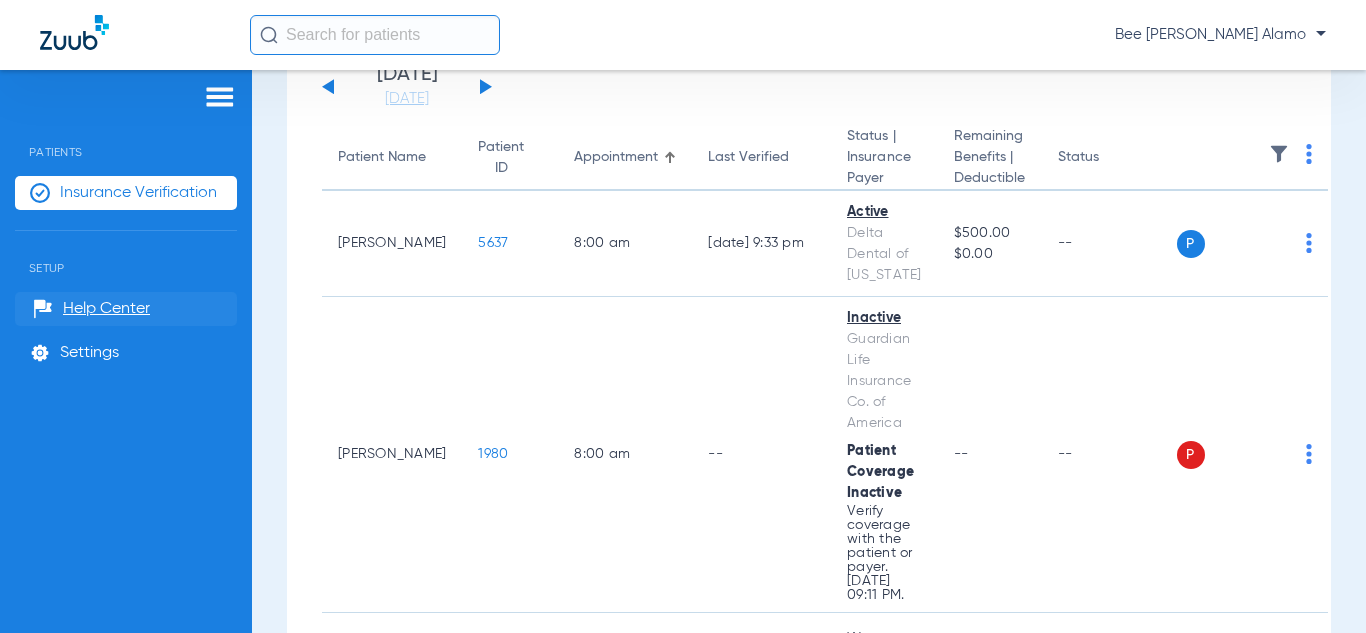 click on "Help Center" 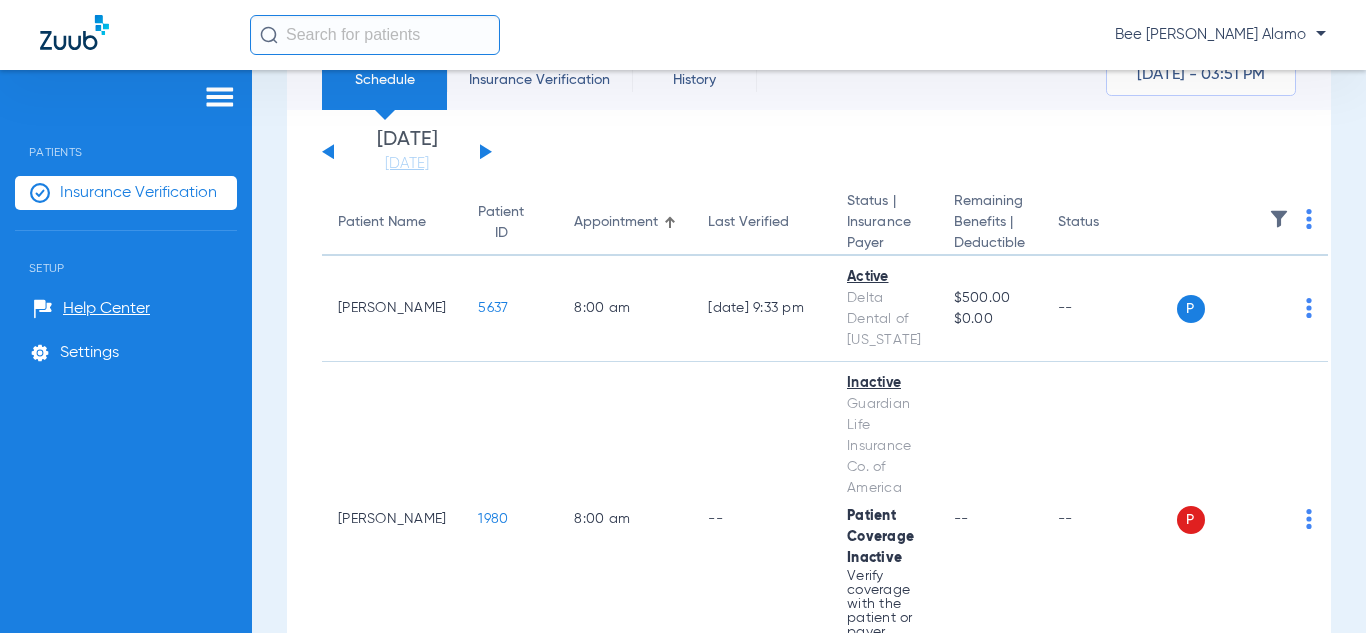 scroll, scrollTop: 50, scrollLeft: 0, axis: vertical 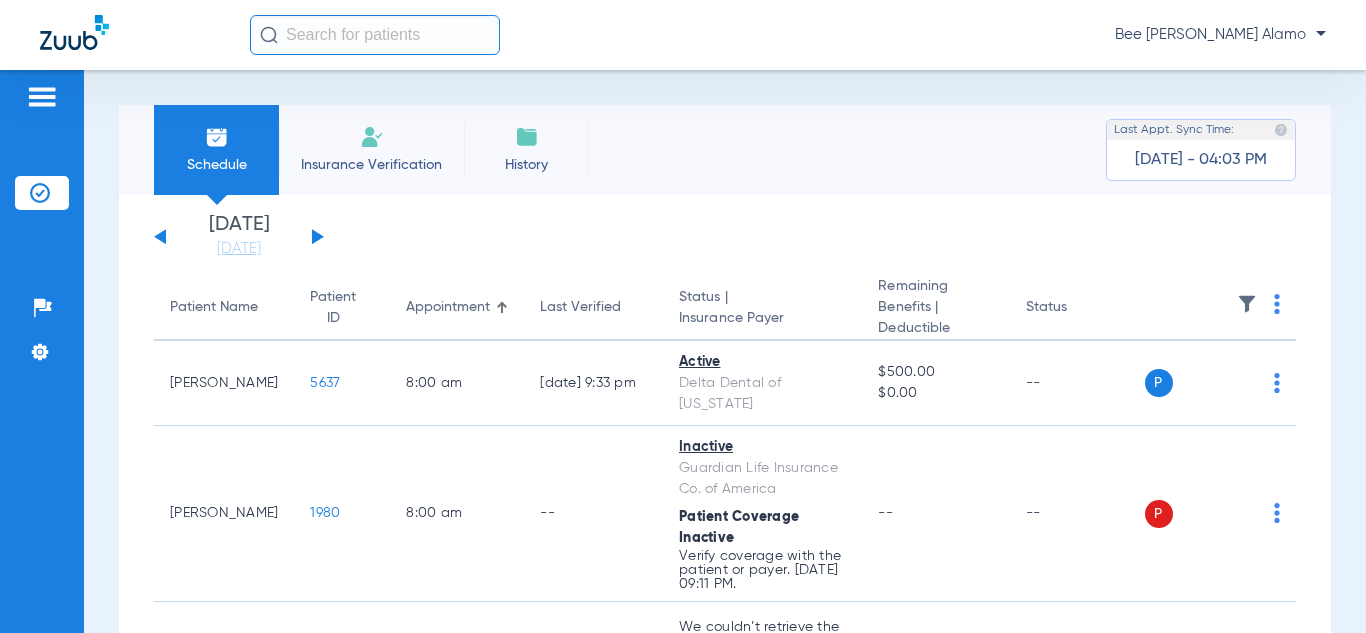 click on "Bee [PERSON_NAME] Alamo" 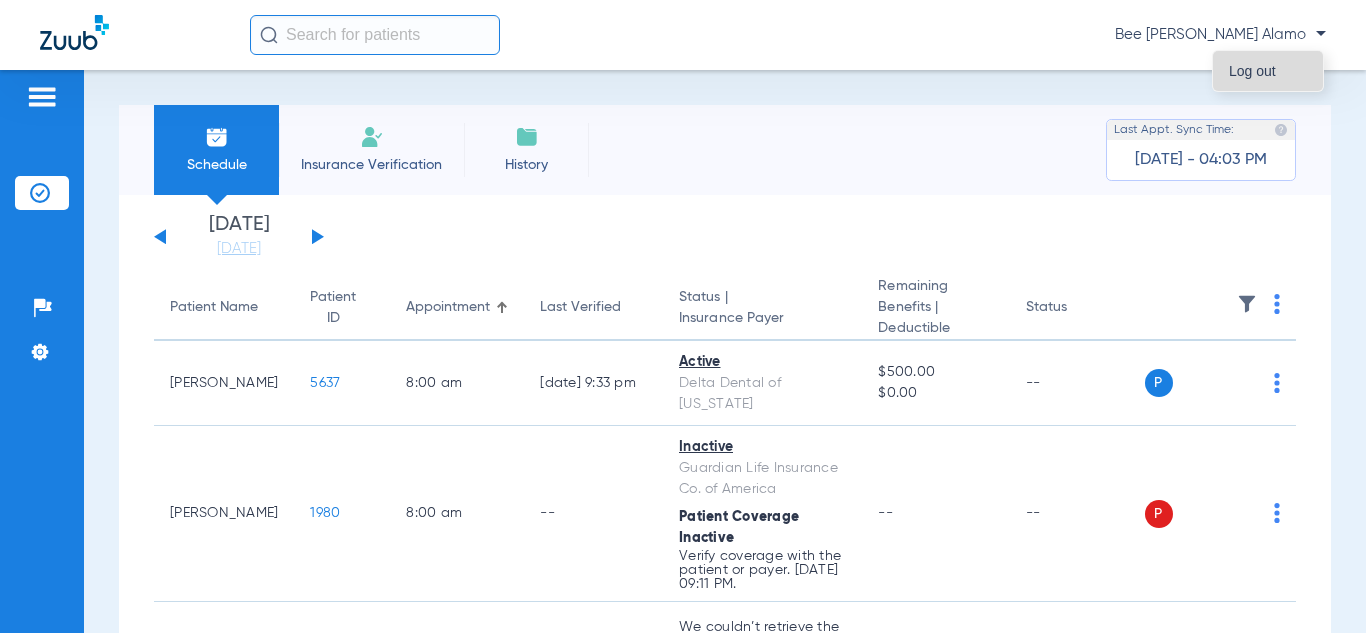 click on "Log out" at bounding box center [1268, 71] 